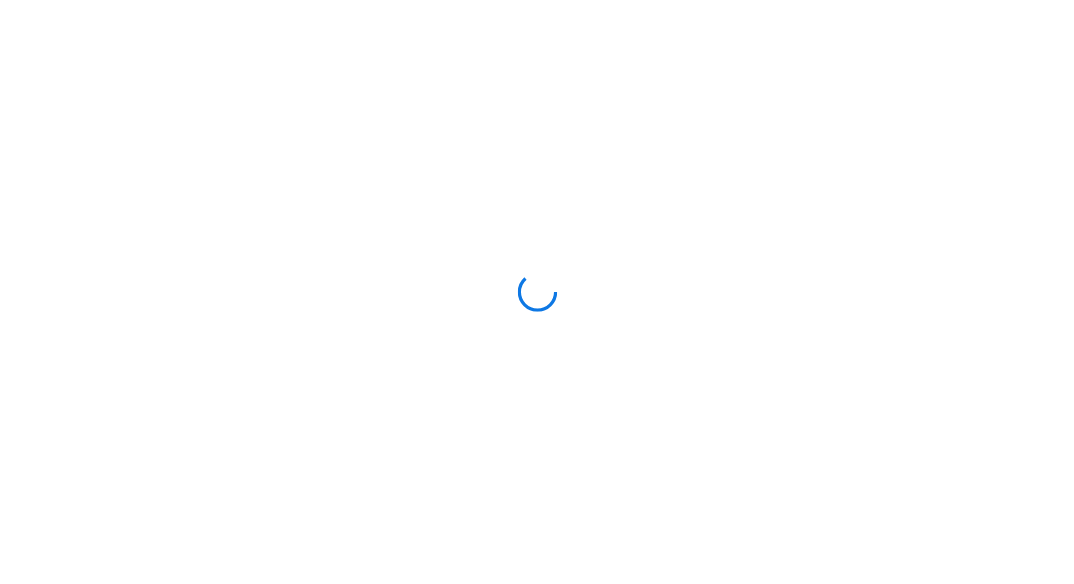 scroll, scrollTop: 0, scrollLeft: 0, axis: both 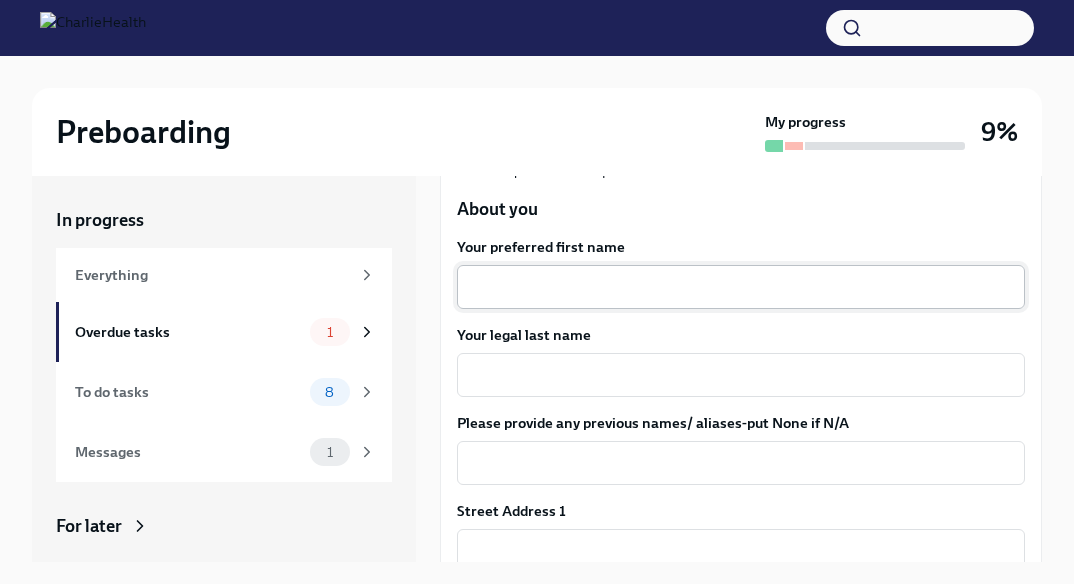 click on "Your preferred first name" at bounding box center [741, 287] 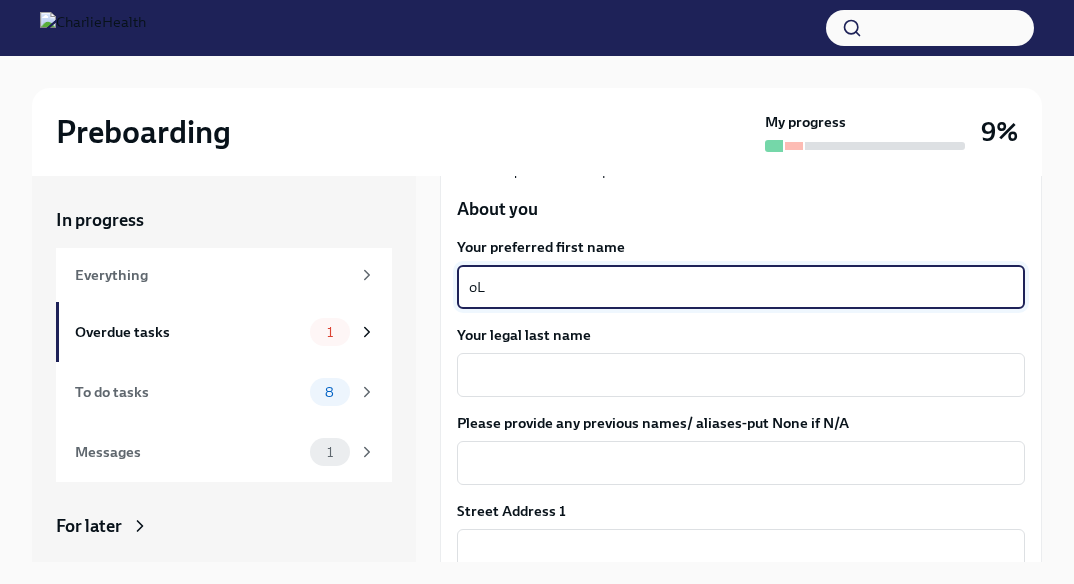 type on "o" 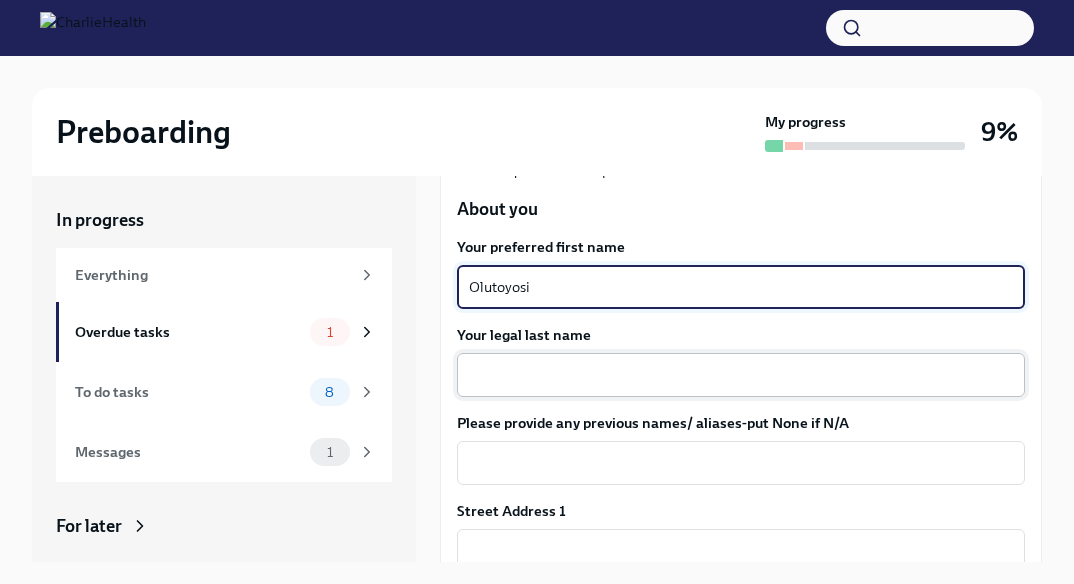 type on "Olutoyosi" 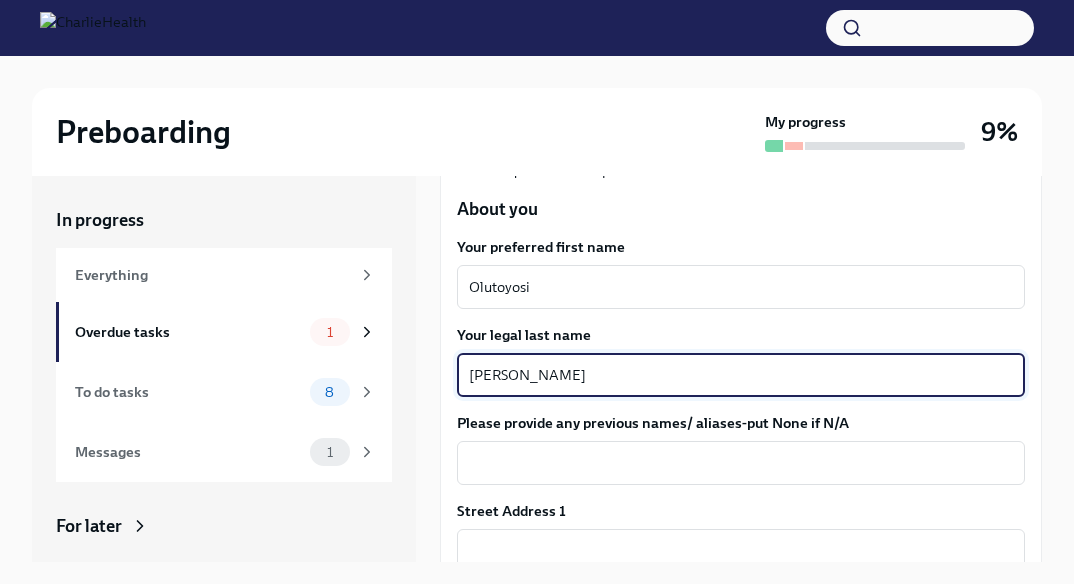 type on "[PERSON_NAME]" 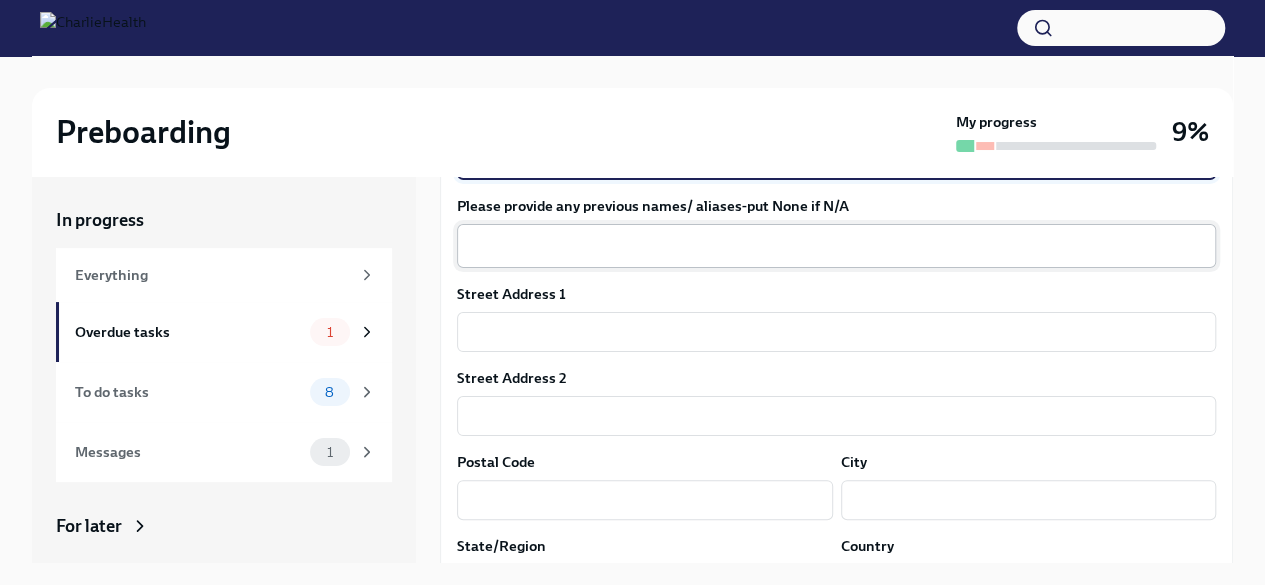 scroll, scrollTop: 464, scrollLeft: 0, axis: vertical 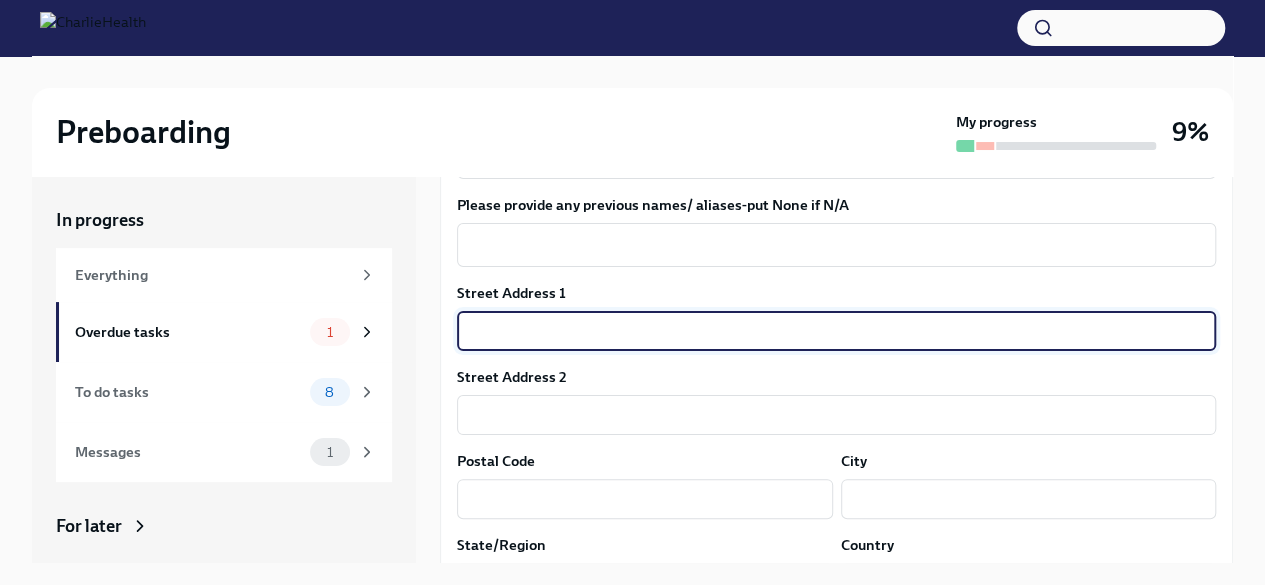 click at bounding box center (836, 331) 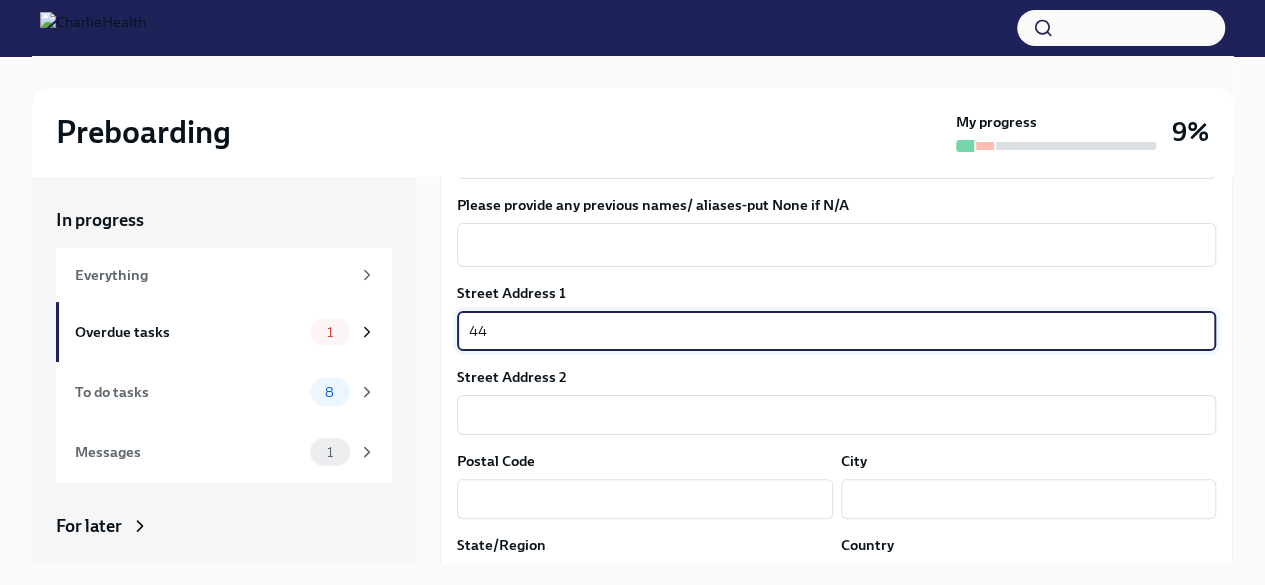type on "4" 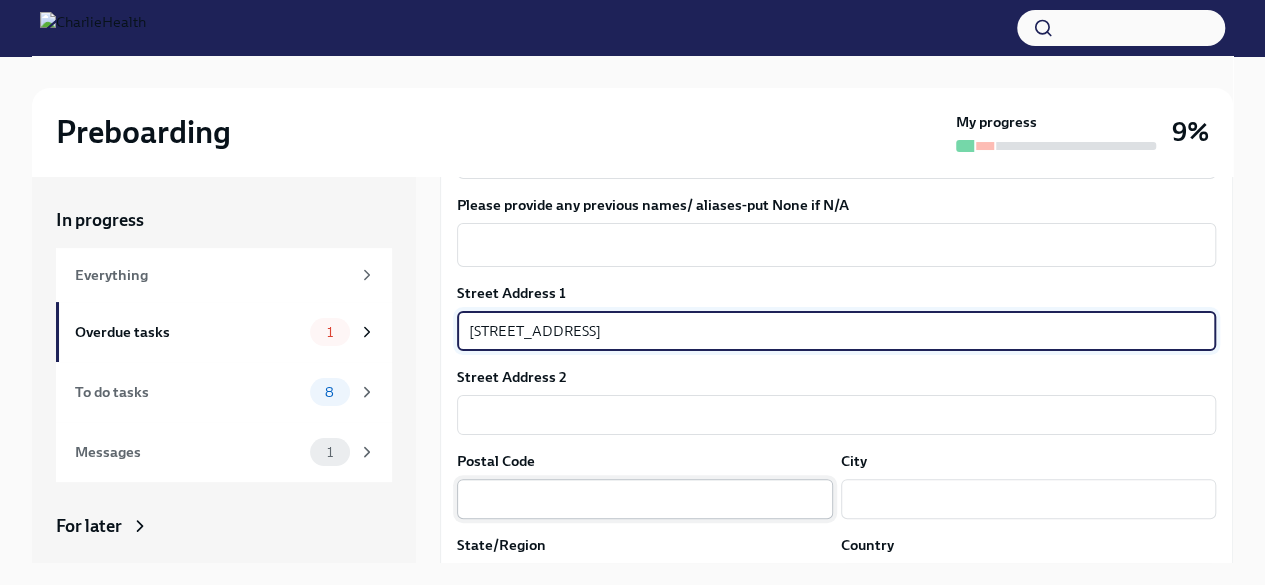 type on "[STREET_ADDRESS]" 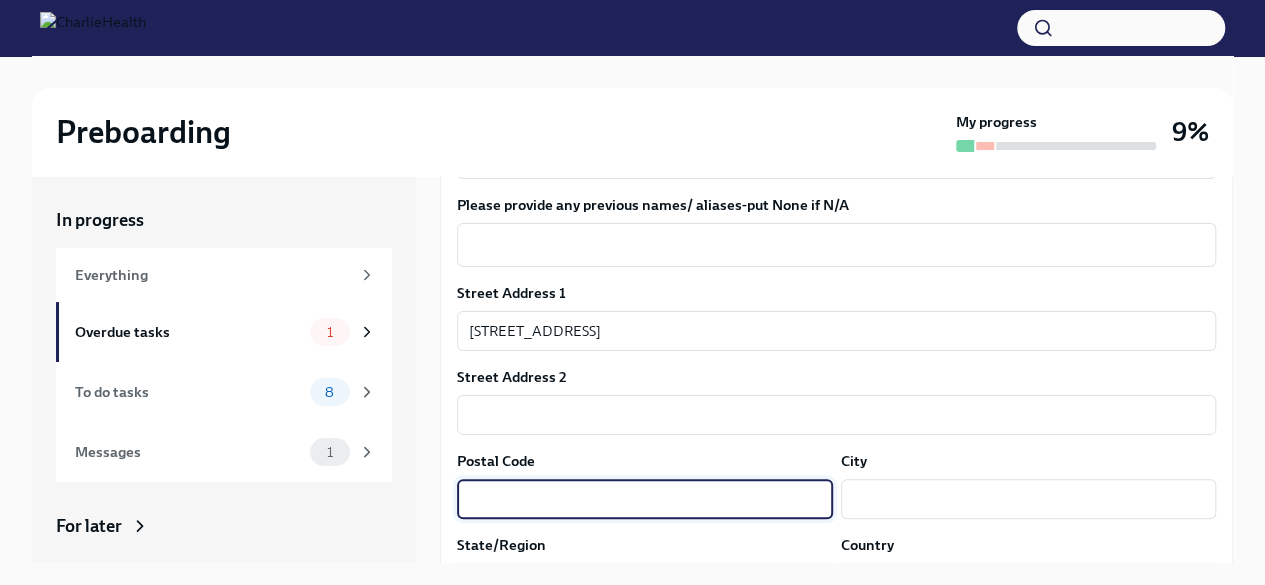 click at bounding box center [645, 499] 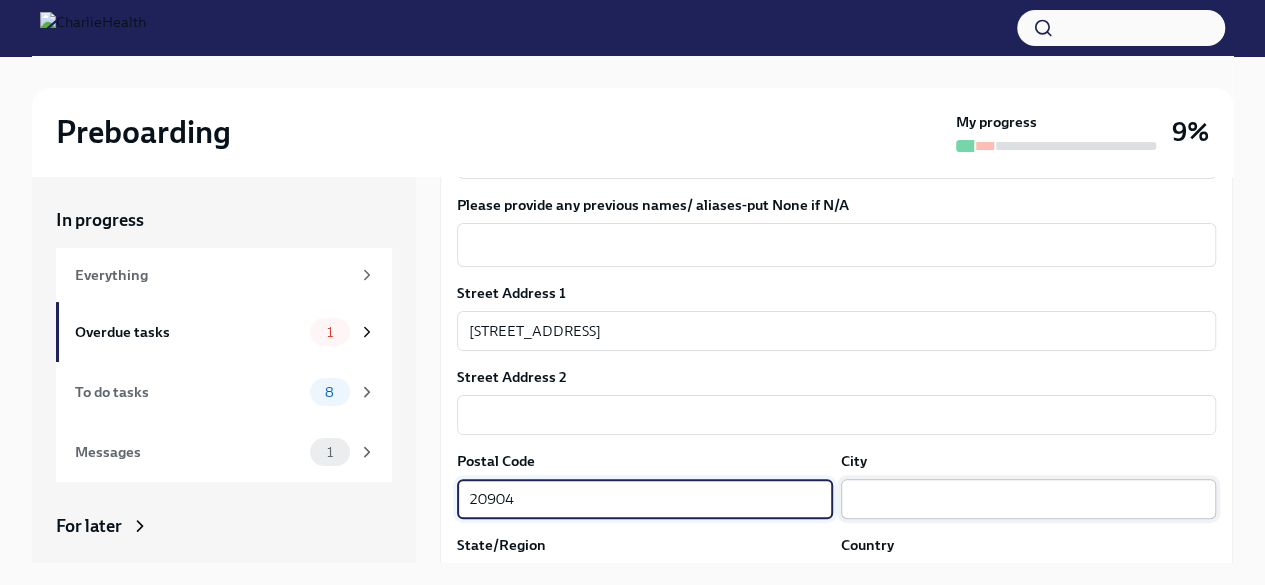 type on "20904" 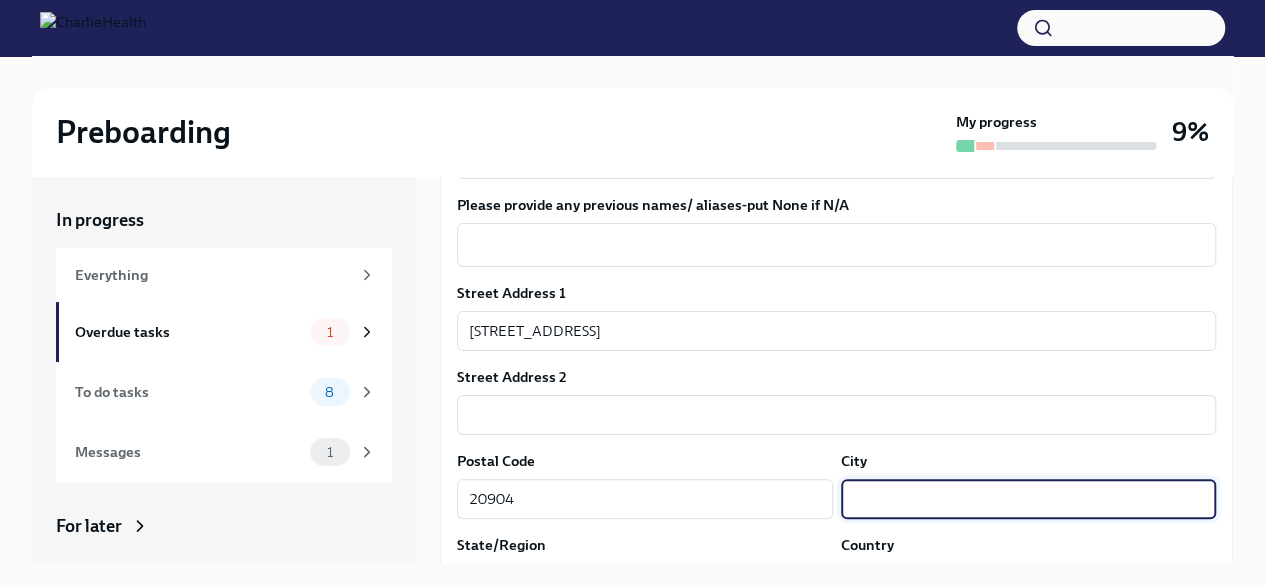 click at bounding box center (1029, 499) 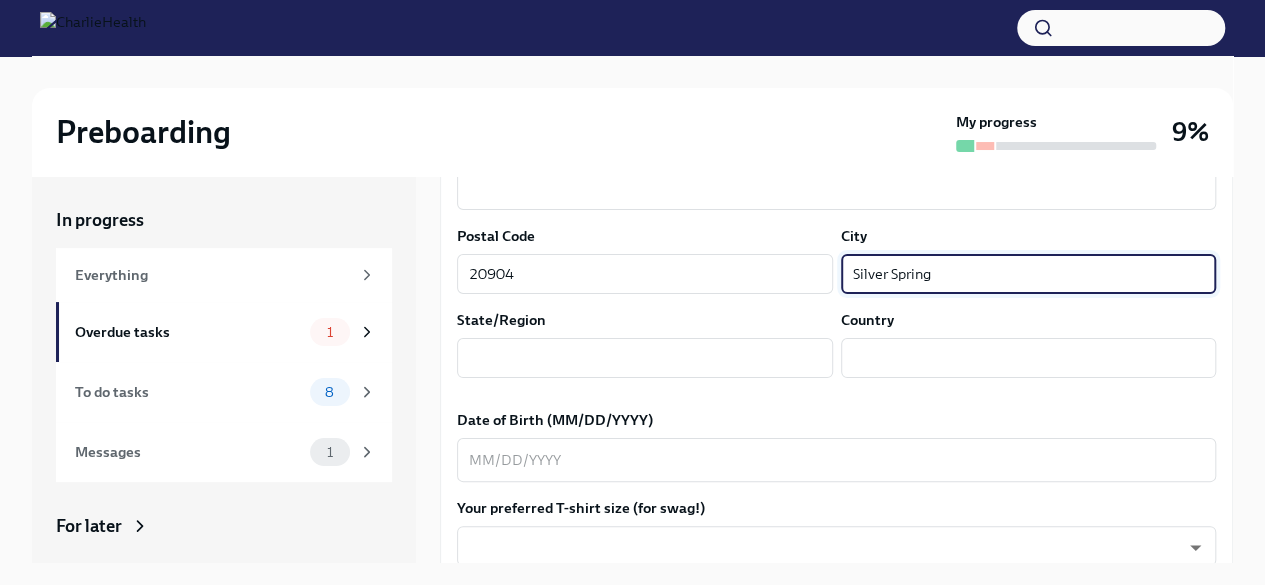 scroll, scrollTop: 690, scrollLeft: 0, axis: vertical 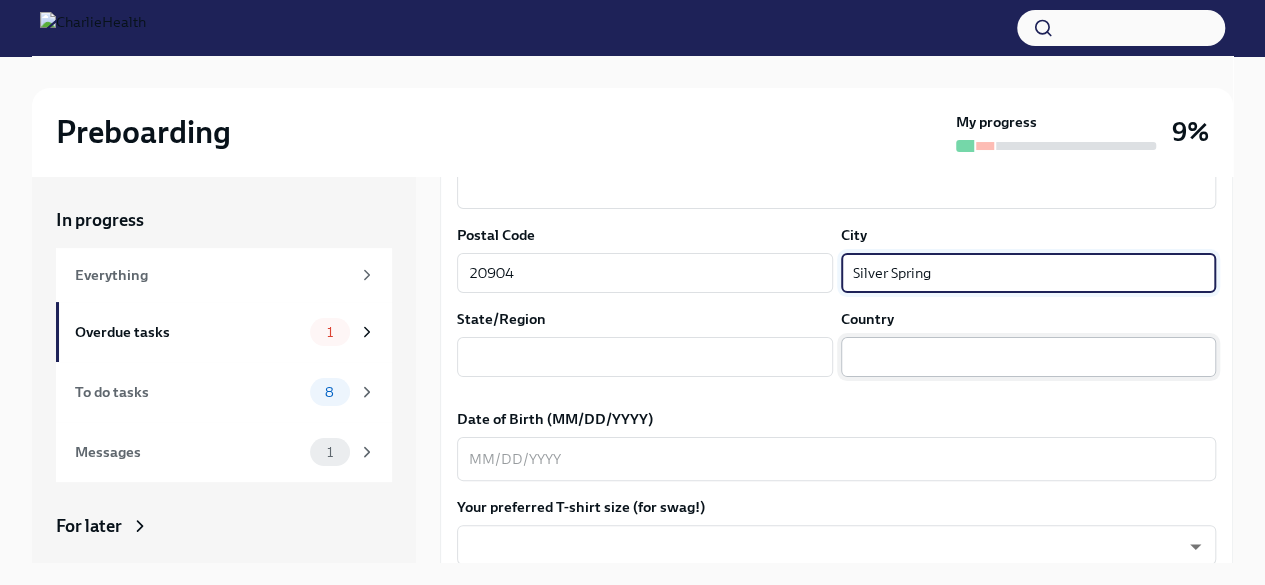 type on "Silver Spring" 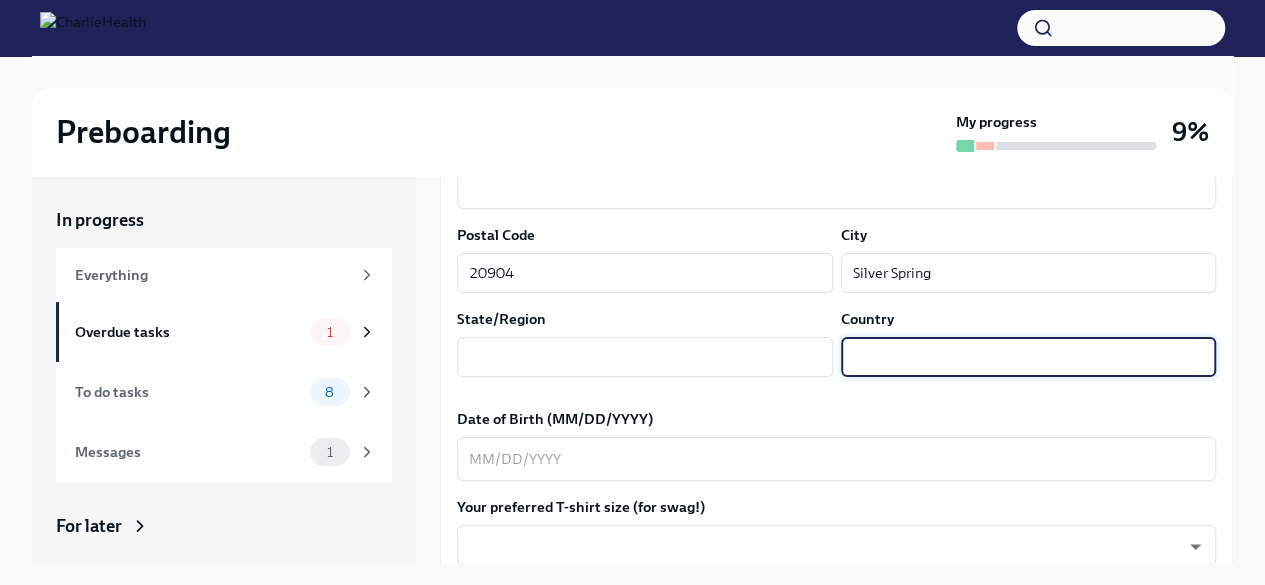 click at bounding box center (1029, 357) 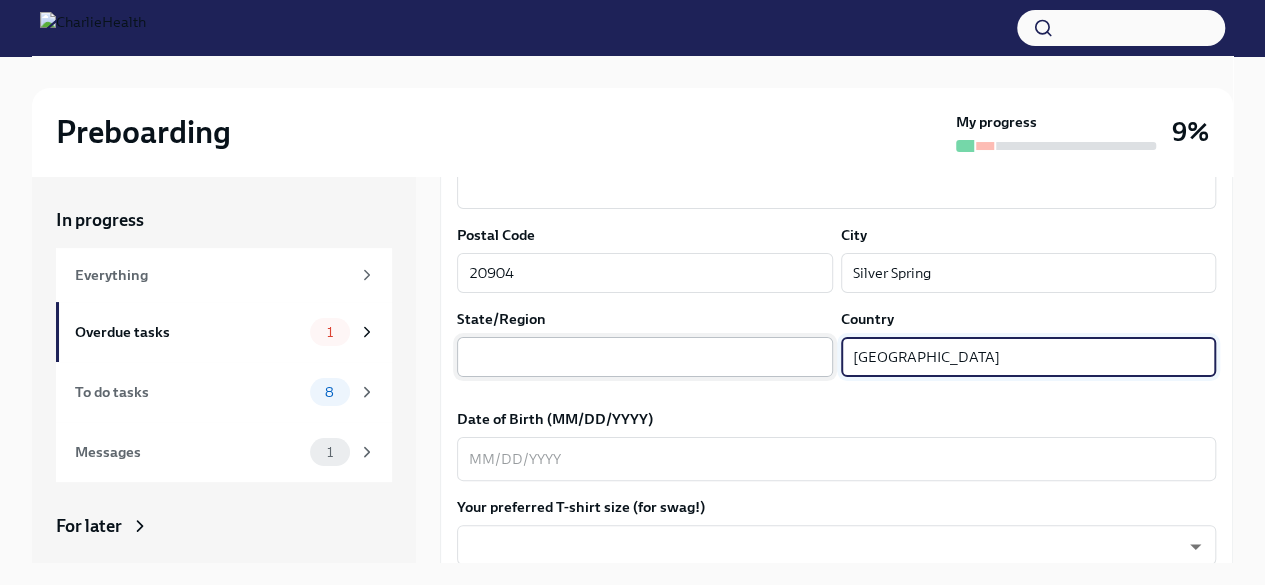 type on "[GEOGRAPHIC_DATA]" 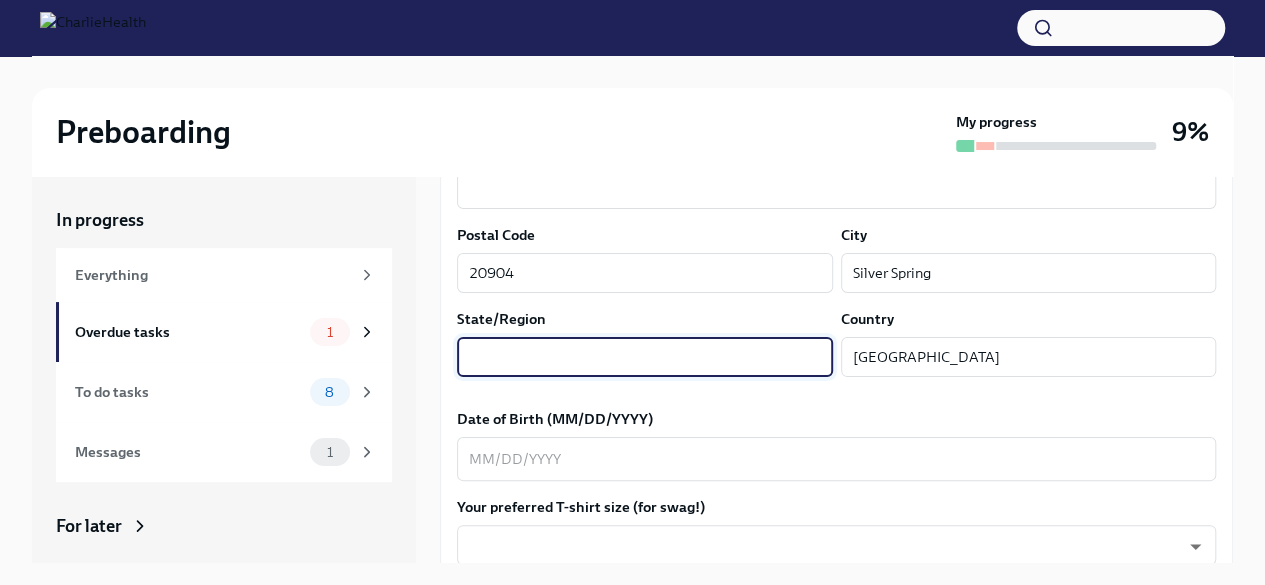 click at bounding box center (645, 357) 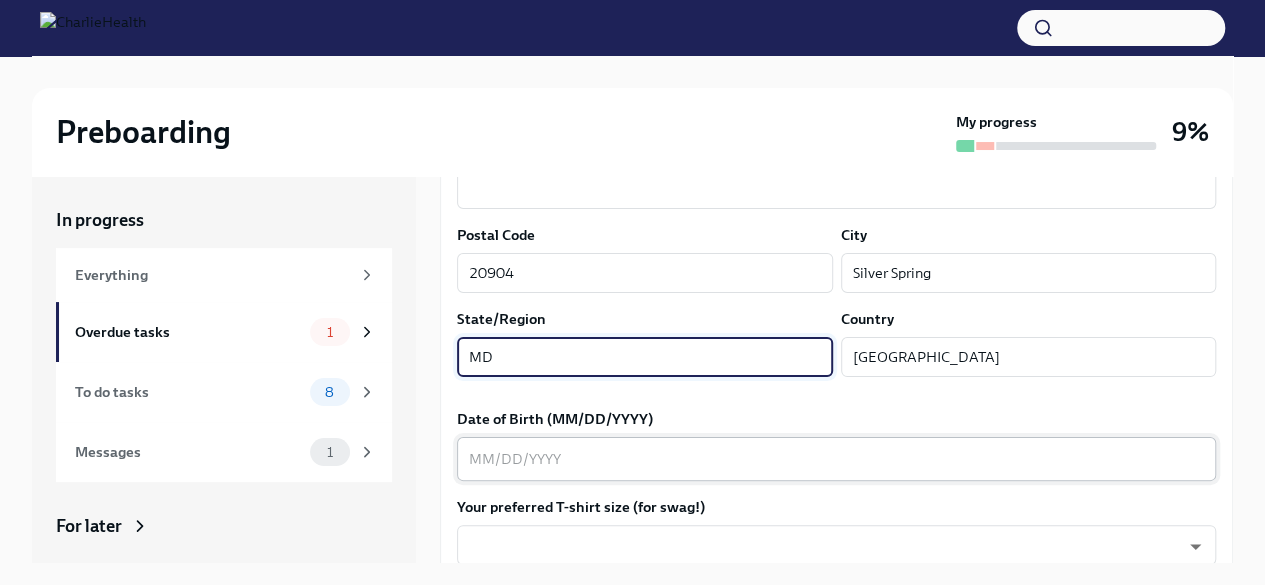 type on "MD" 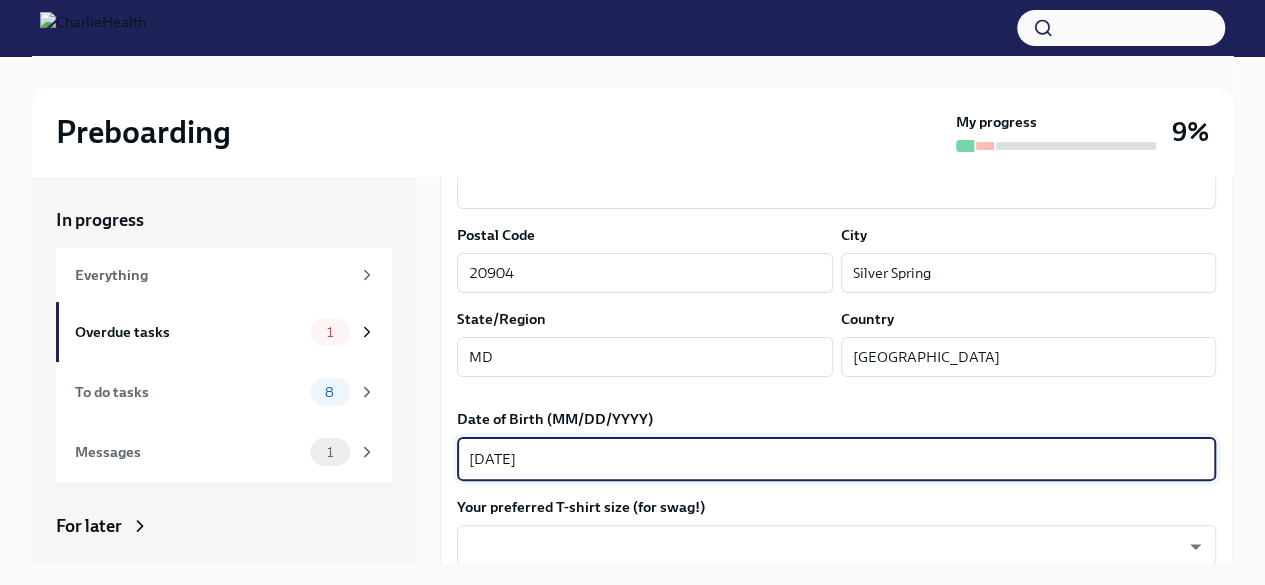 scroll, scrollTop: 828, scrollLeft: 0, axis: vertical 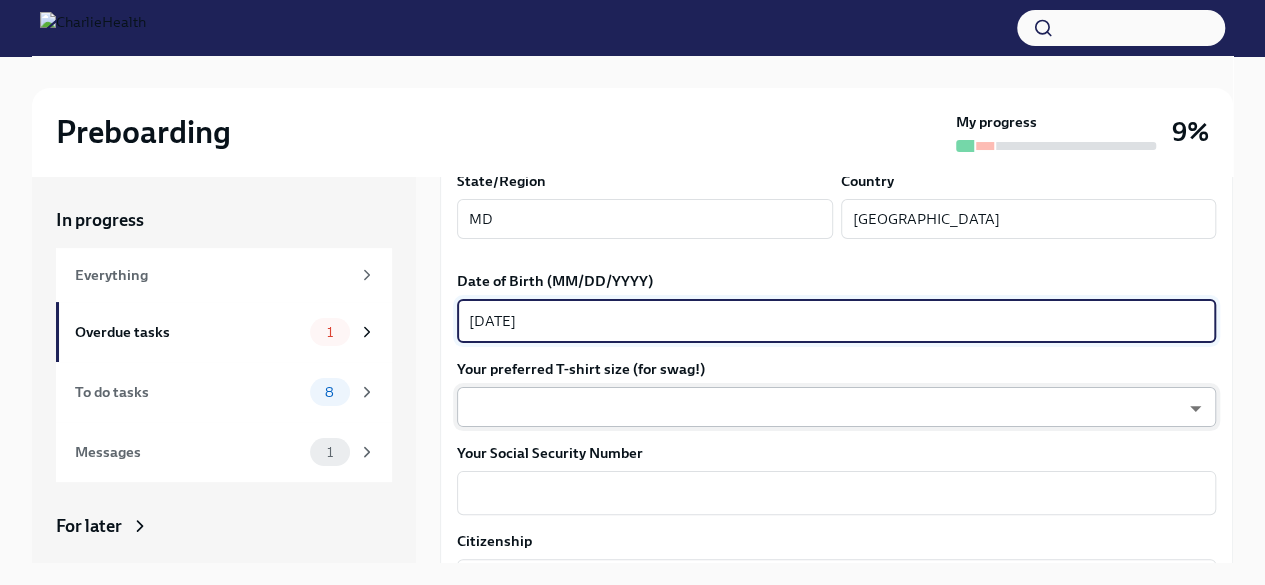 type on "[DATE]" 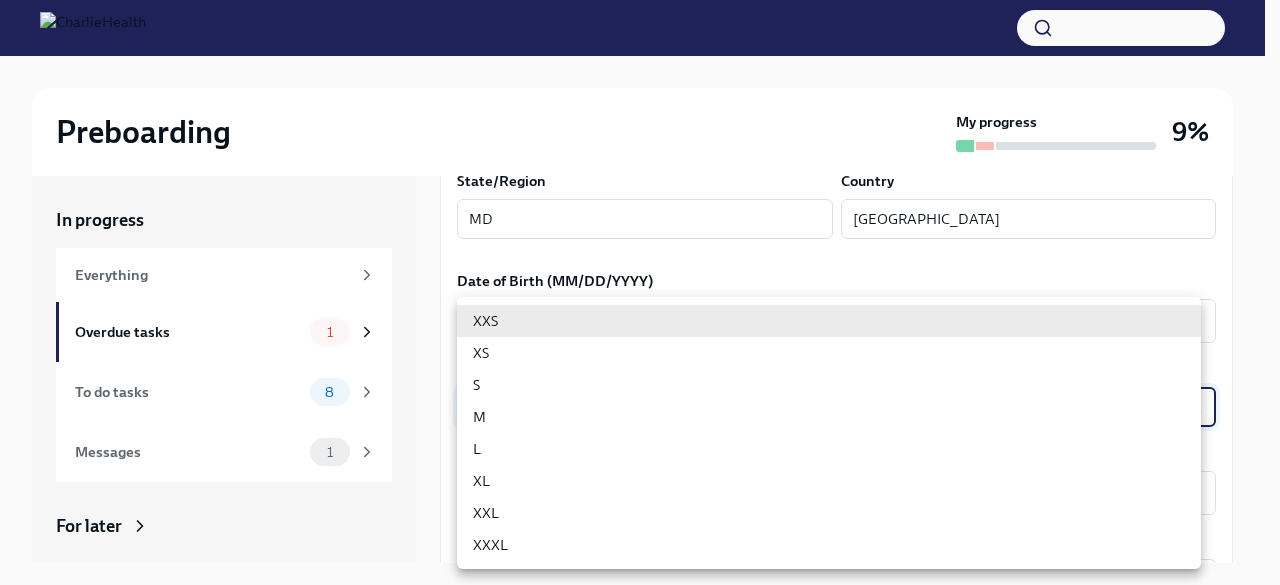 click on "L" at bounding box center (829, 449) 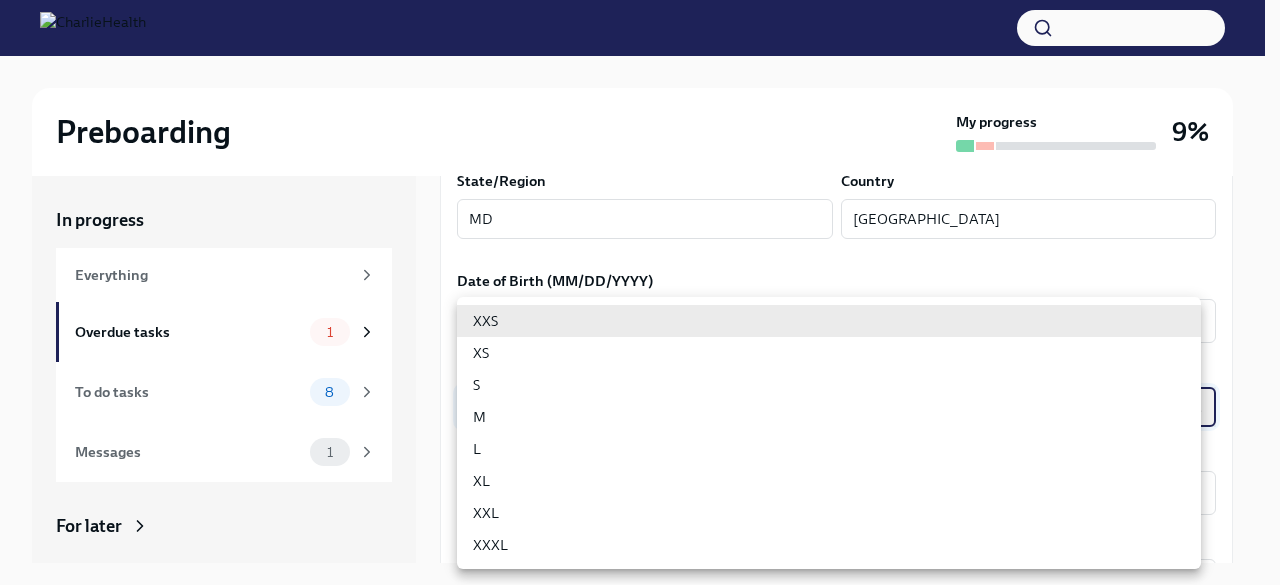 type on "LvpEGRrq8" 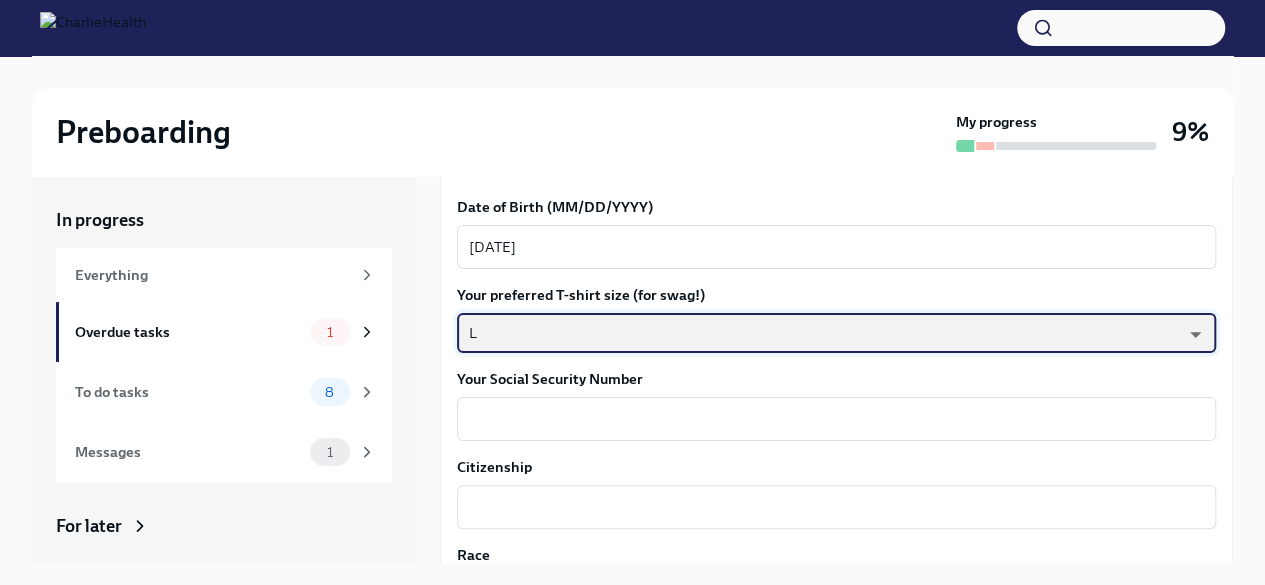 scroll, scrollTop: 912, scrollLeft: 0, axis: vertical 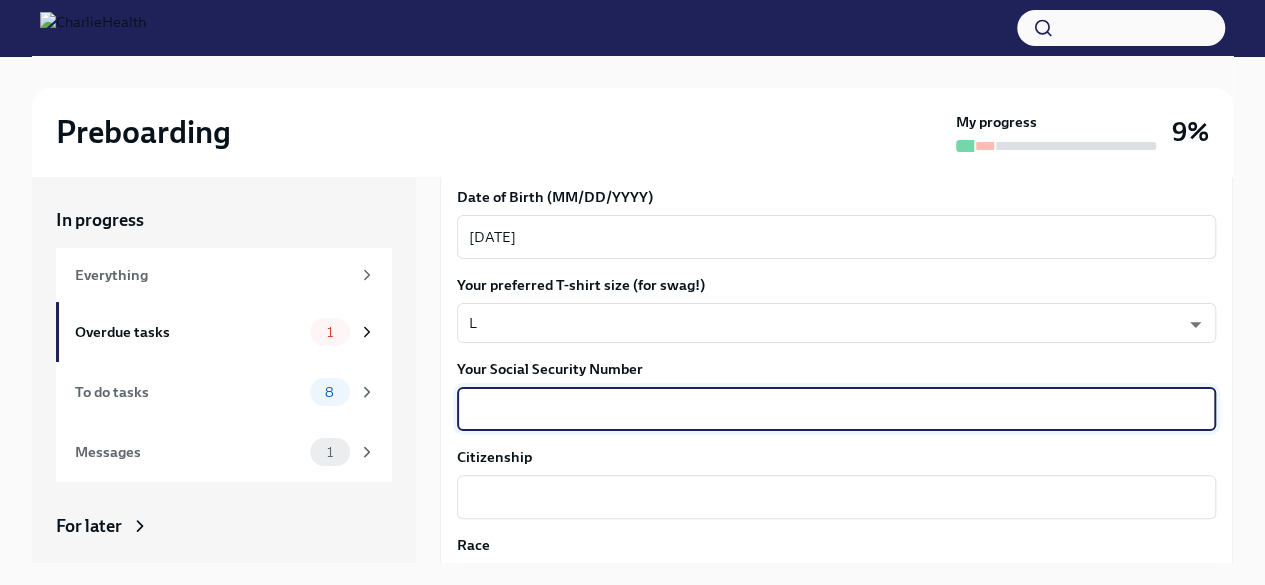 click on "Your Social Security Number" at bounding box center (836, 409) 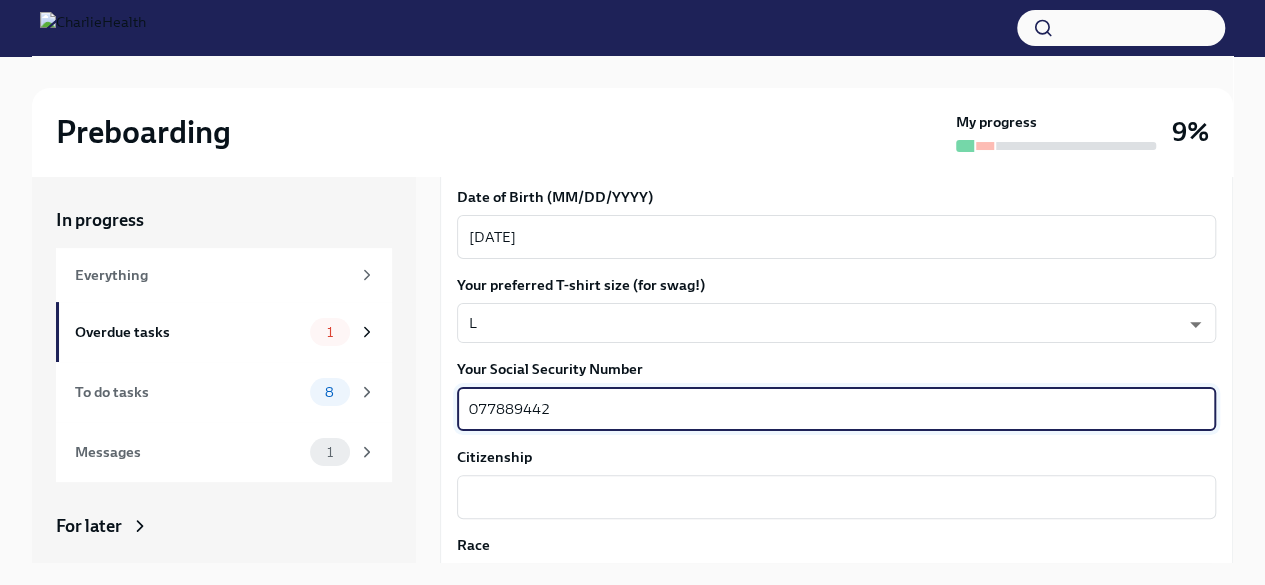 scroll, scrollTop: 979, scrollLeft: 0, axis: vertical 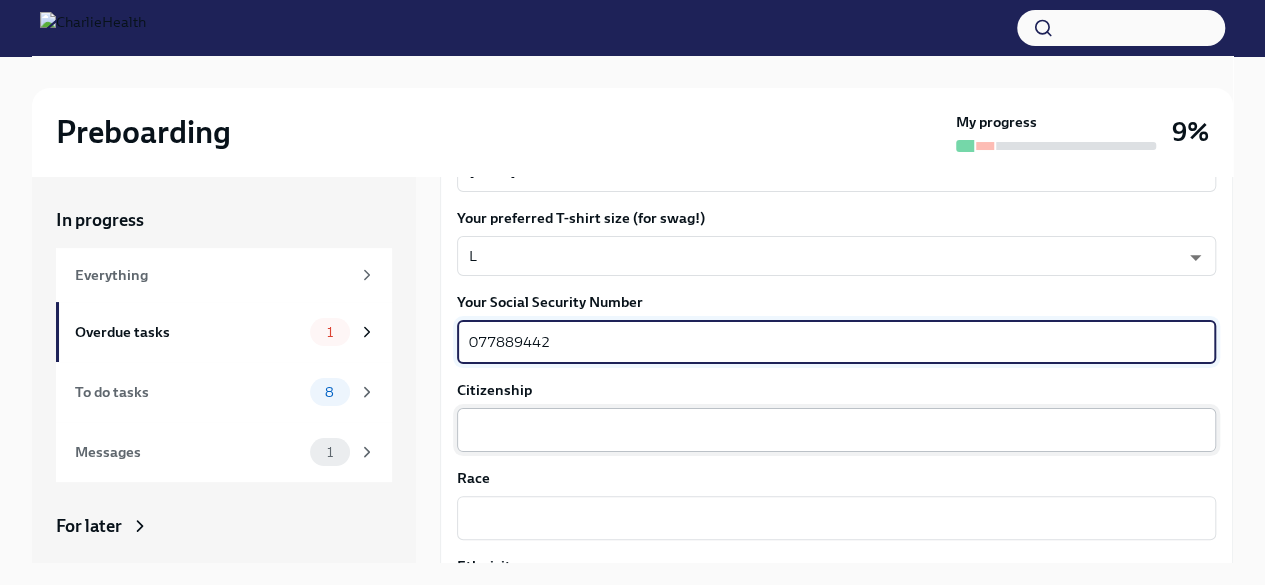 type on "077889442" 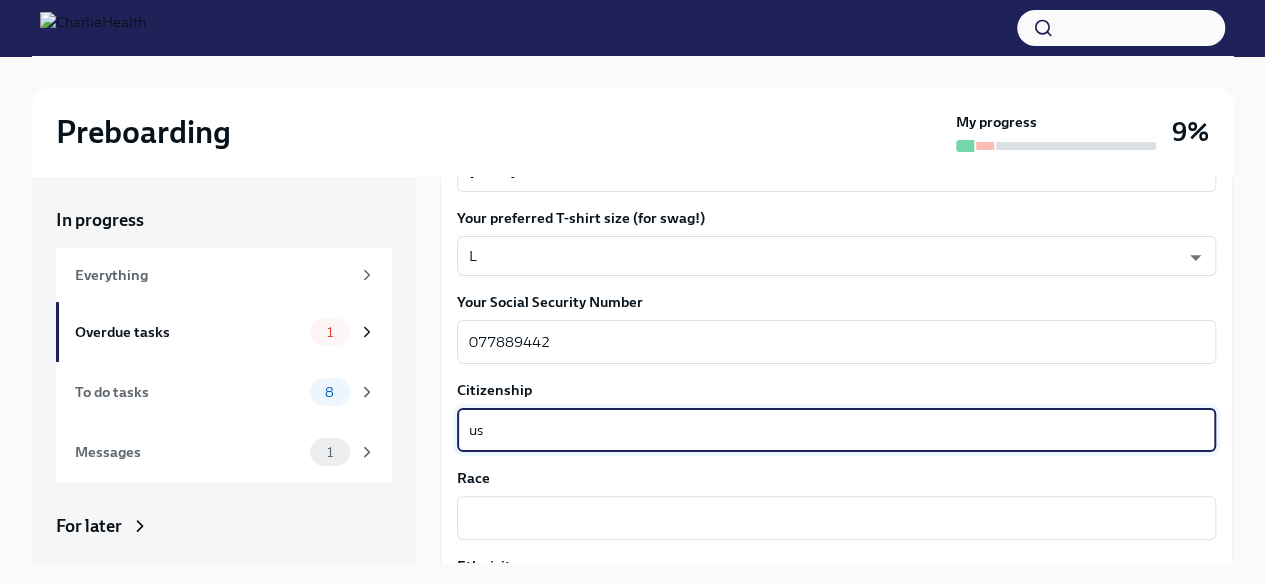 type on "u" 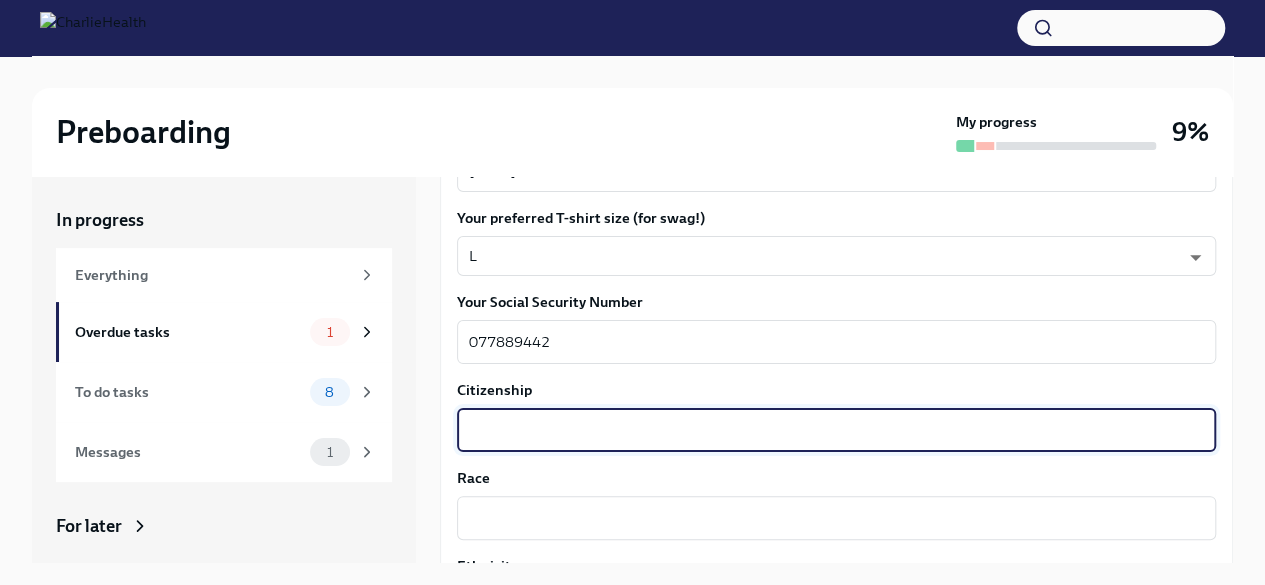 type on "u" 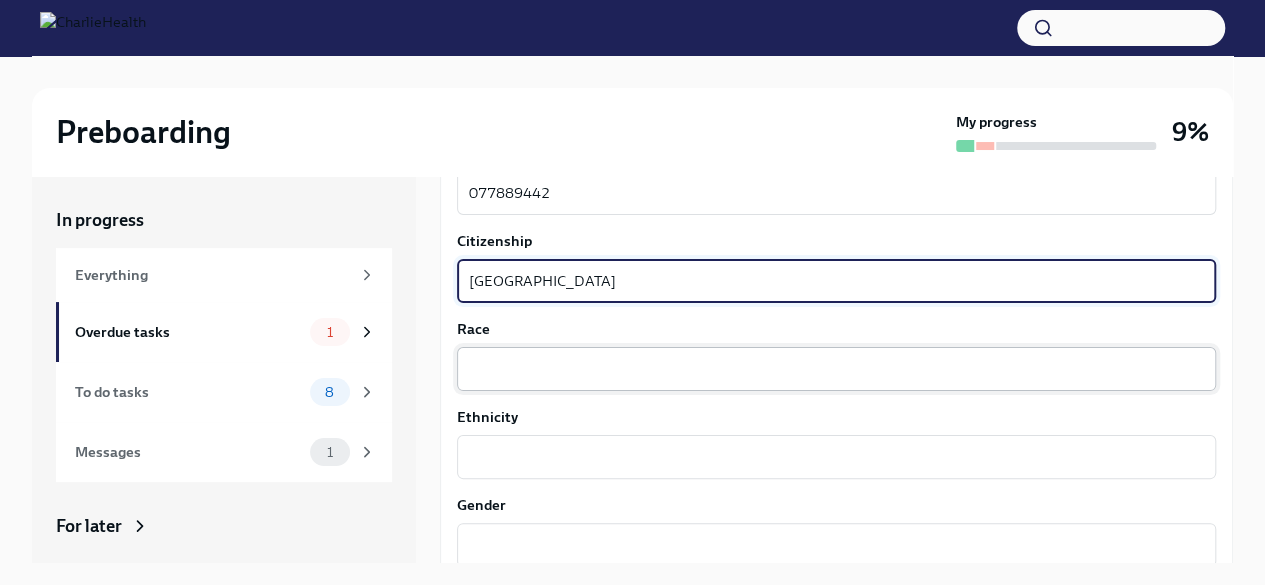 scroll, scrollTop: 1129, scrollLeft: 0, axis: vertical 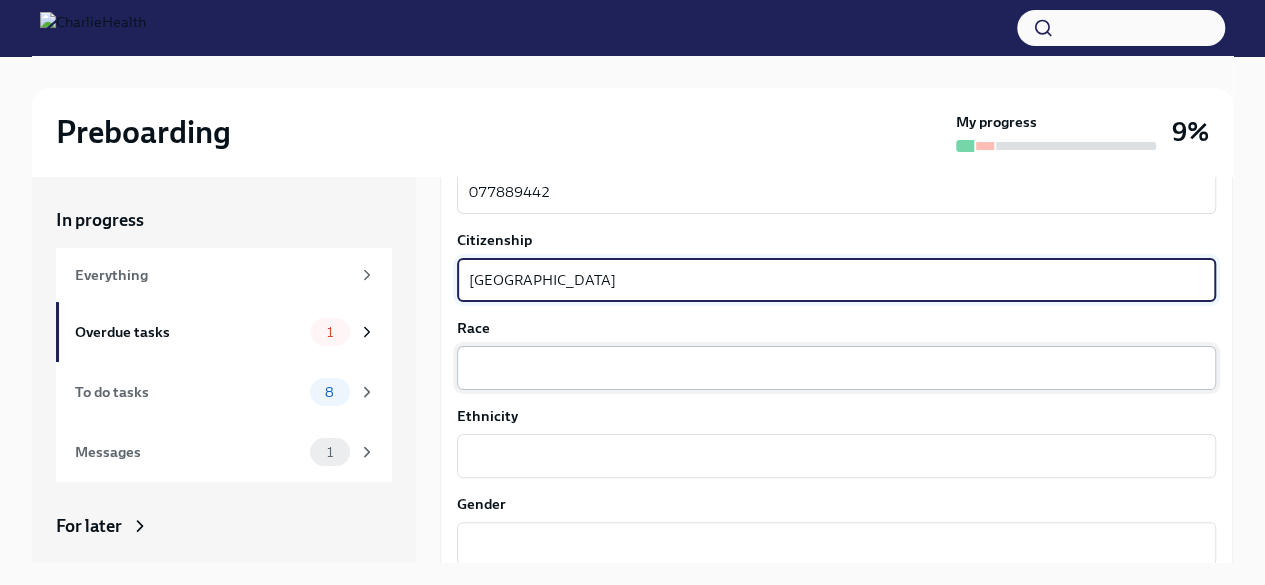 type on "[GEOGRAPHIC_DATA]" 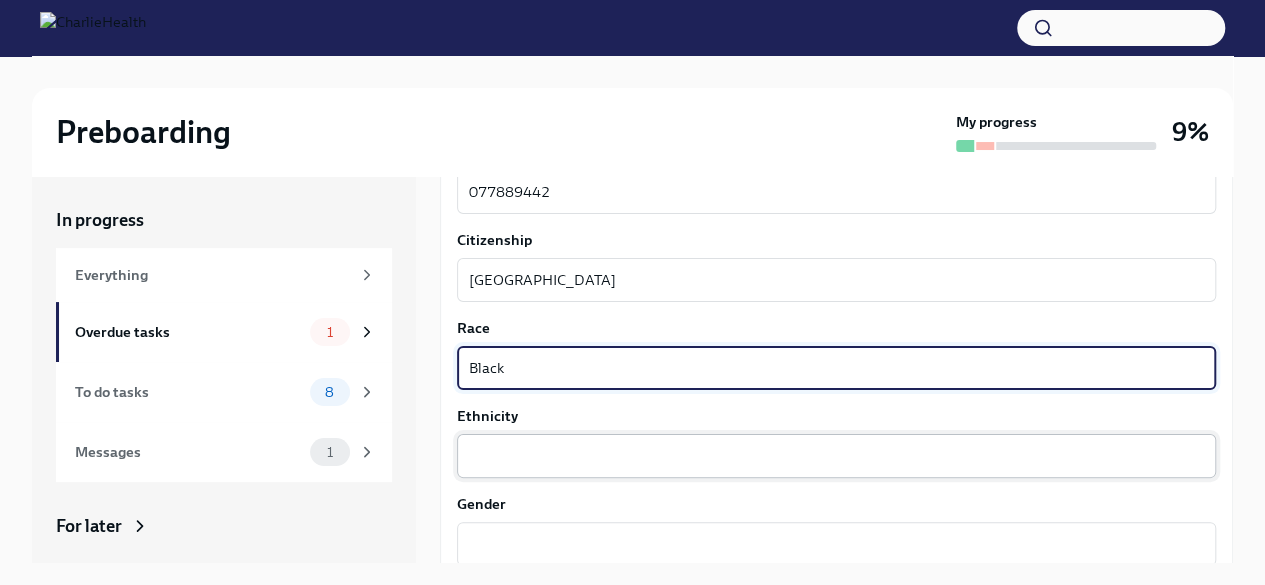 type on "Black" 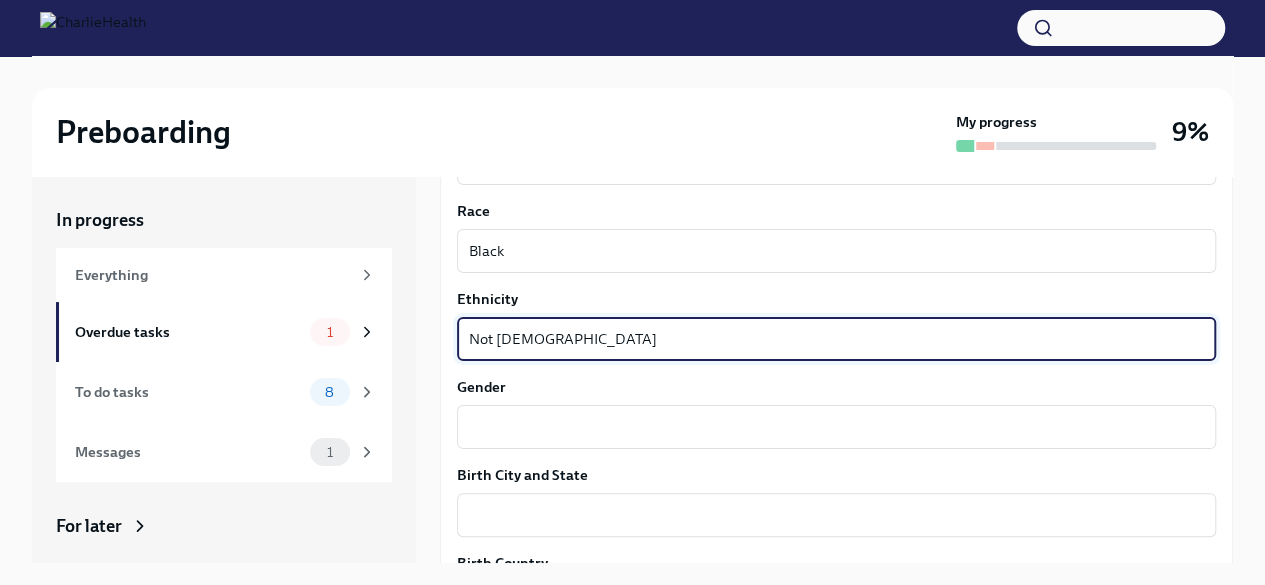scroll, scrollTop: 1247, scrollLeft: 0, axis: vertical 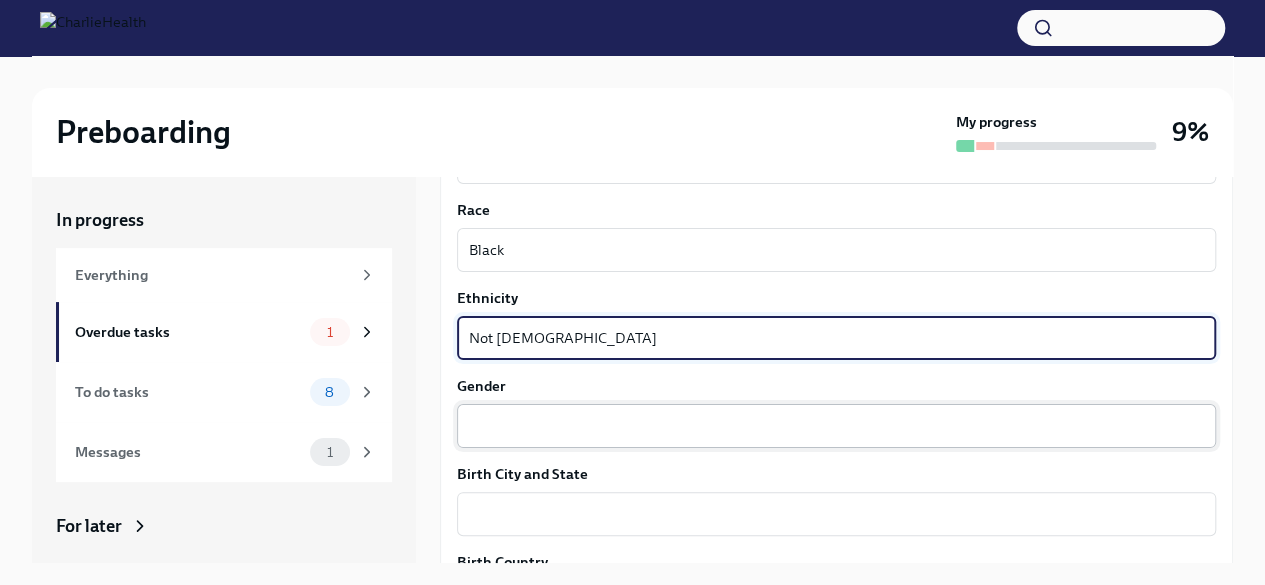 type on "Not [DEMOGRAPHIC_DATA]" 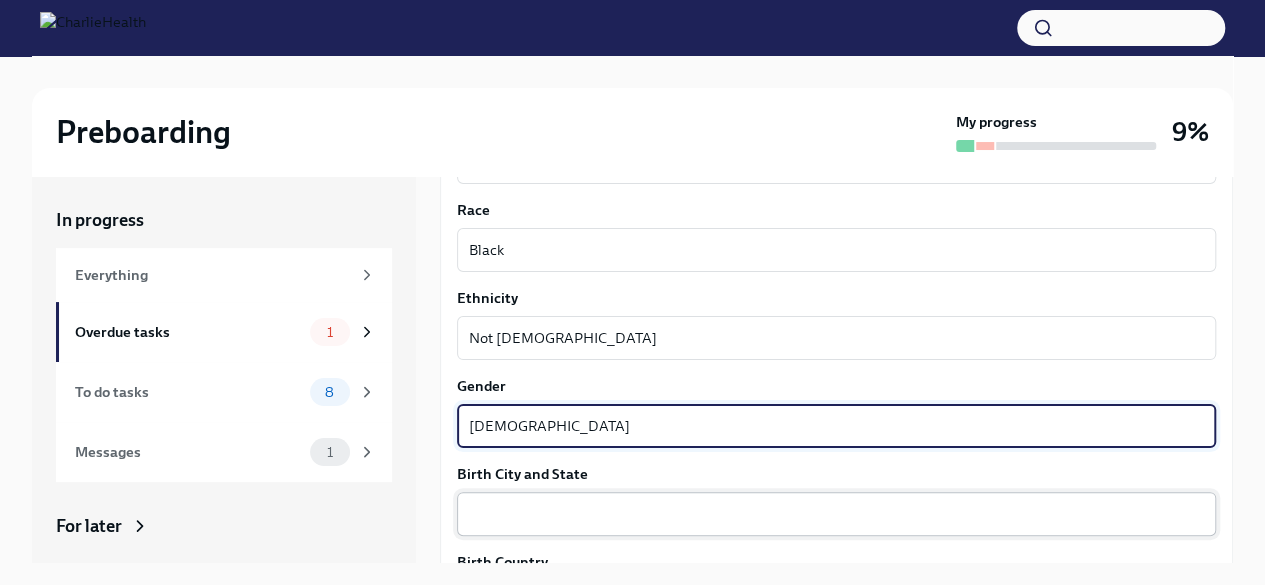 type on "[DEMOGRAPHIC_DATA]" 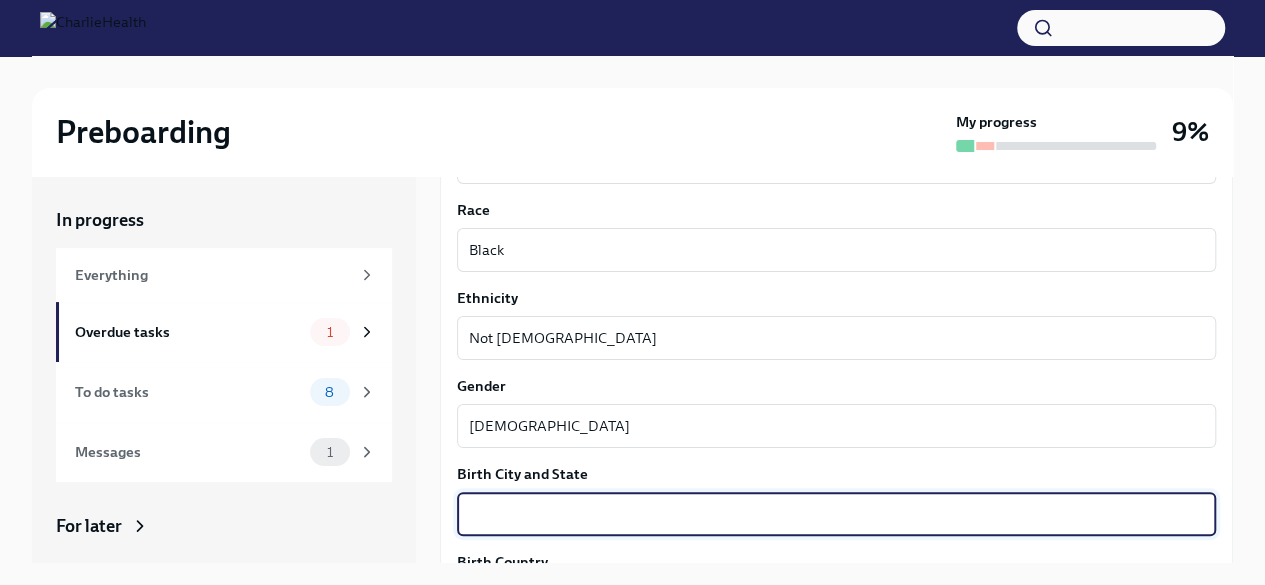 type on "N" 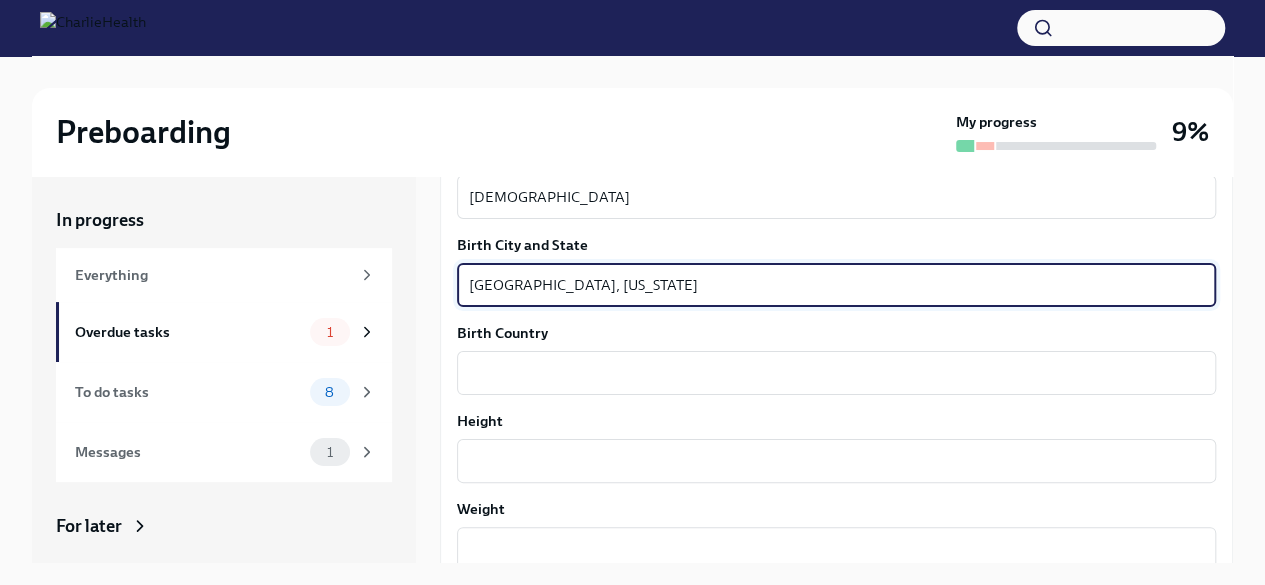 scroll, scrollTop: 1477, scrollLeft: 0, axis: vertical 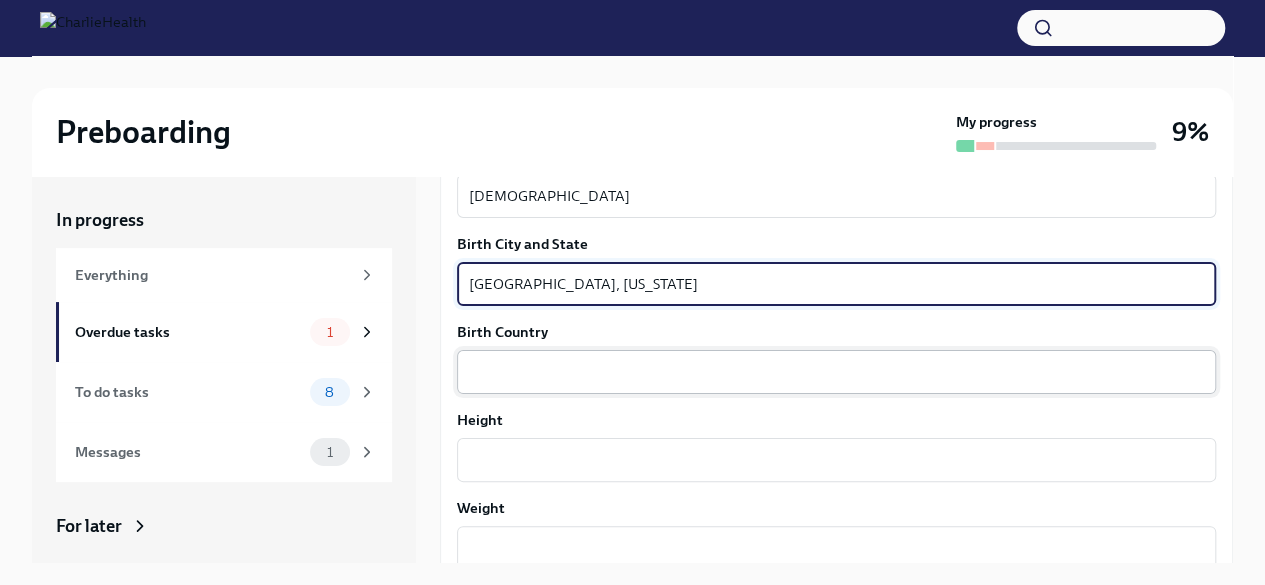 type on "[GEOGRAPHIC_DATA], [US_STATE]" 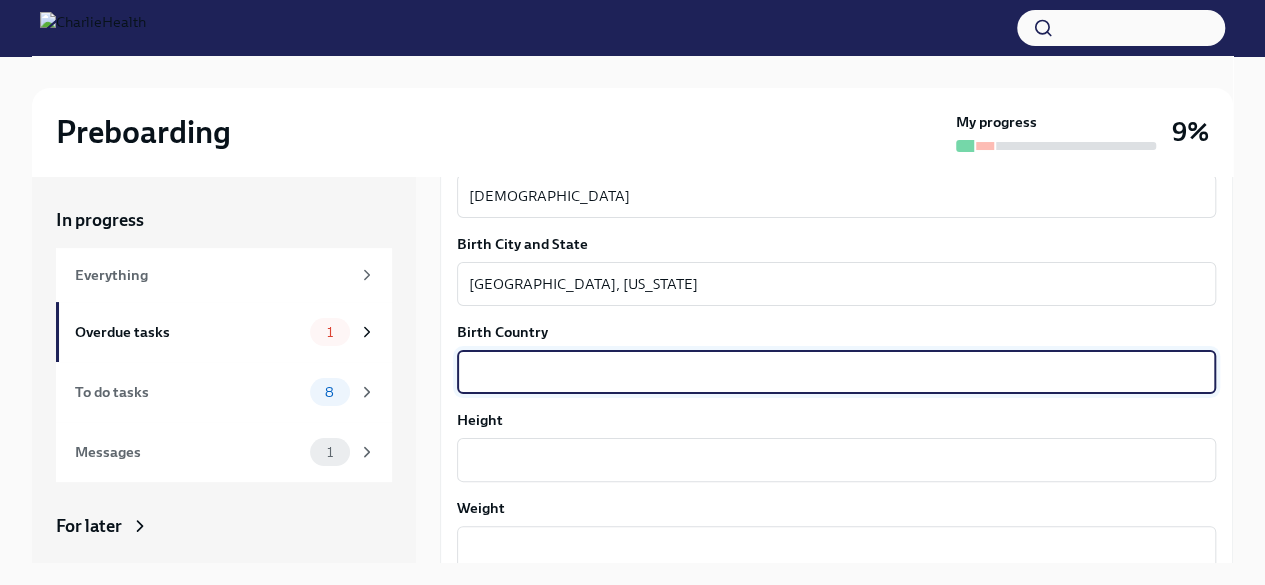 click on "Birth Country" at bounding box center [836, 372] 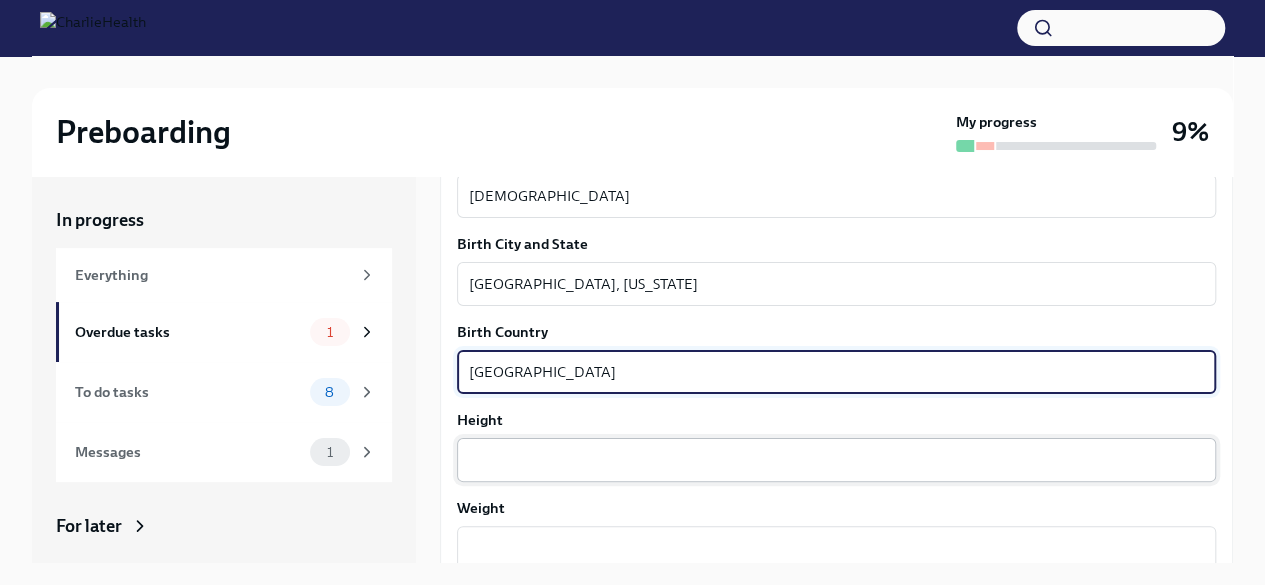 type on "[GEOGRAPHIC_DATA]" 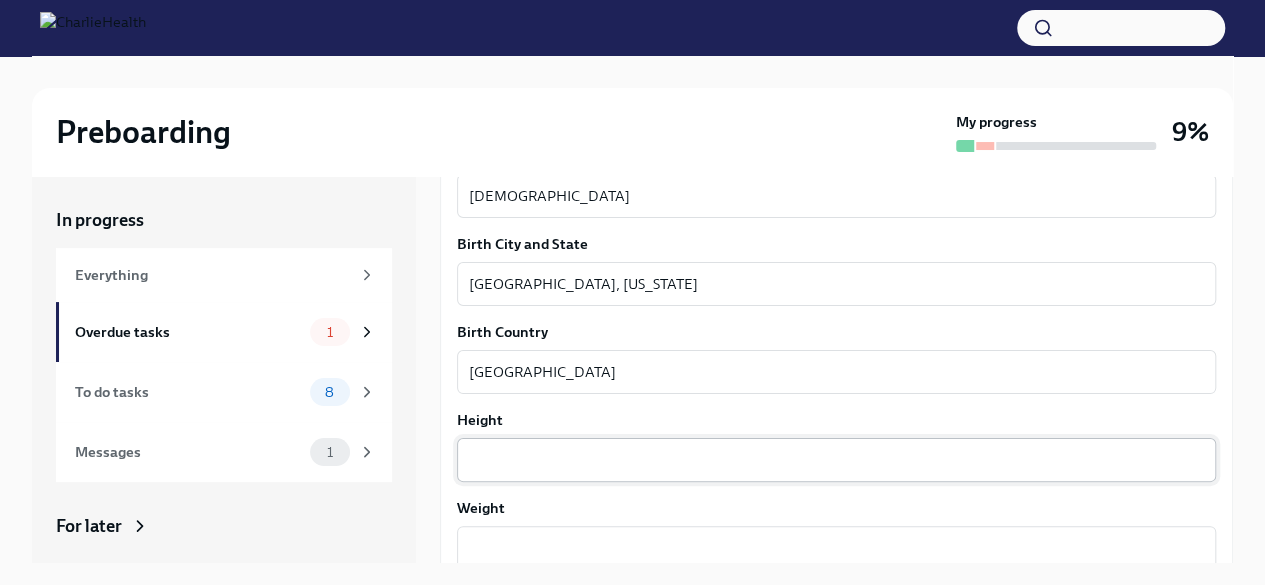 click on "x ​" at bounding box center [836, 460] 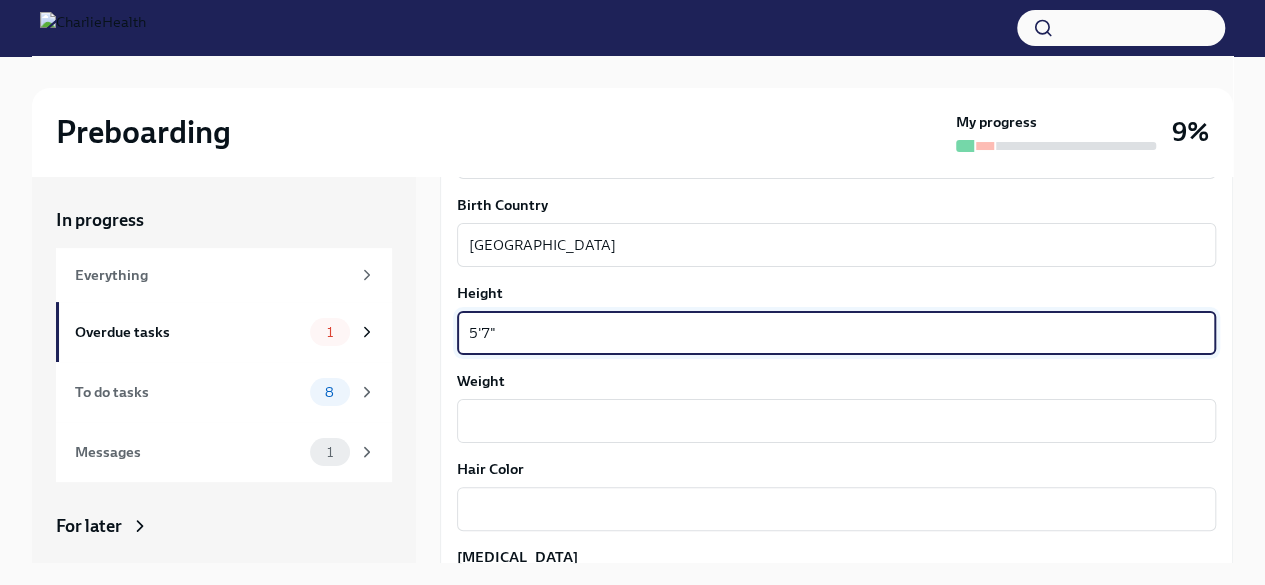 scroll, scrollTop: 1605, scrollLeft: 0, axis: vertical 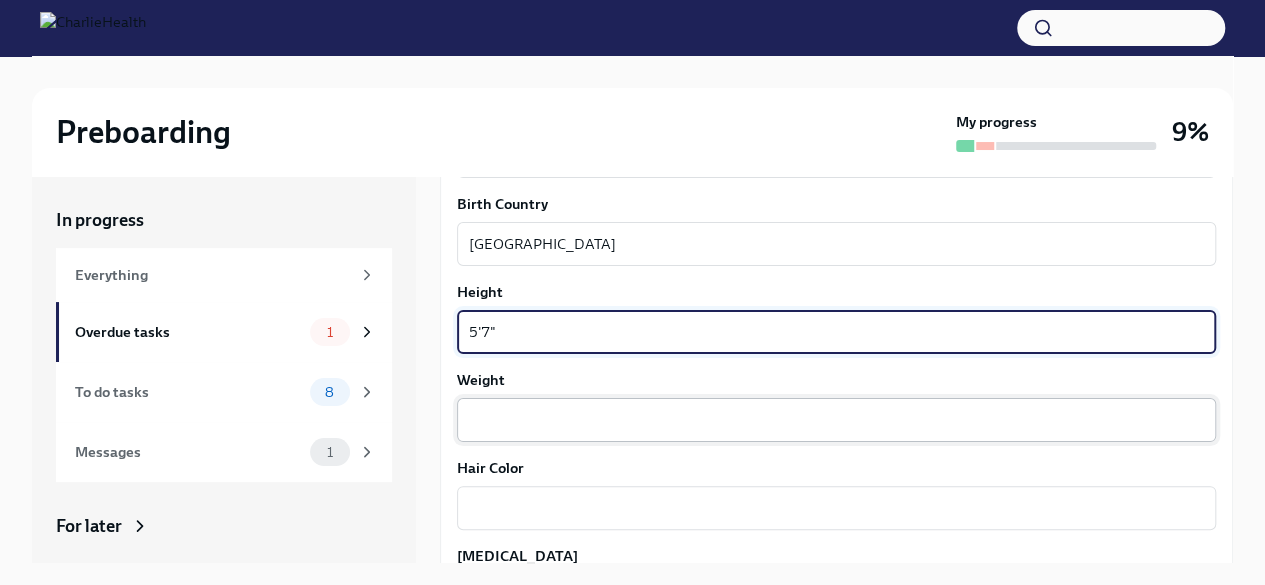 type on "5'7"" 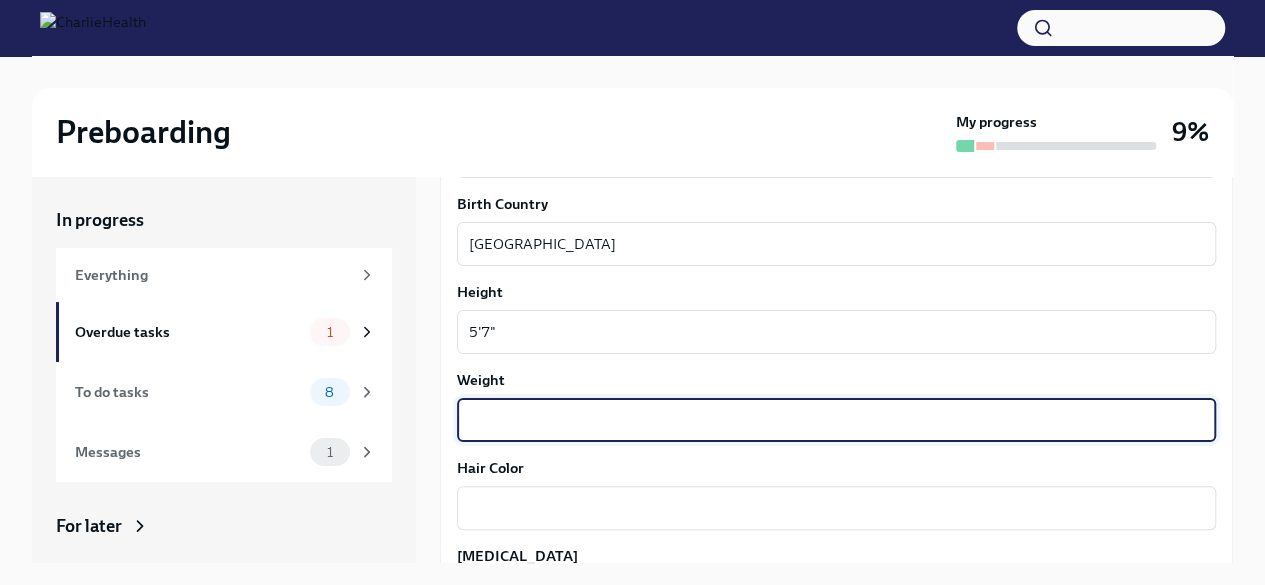 click on "Weight" at bounding box center (836, 420) 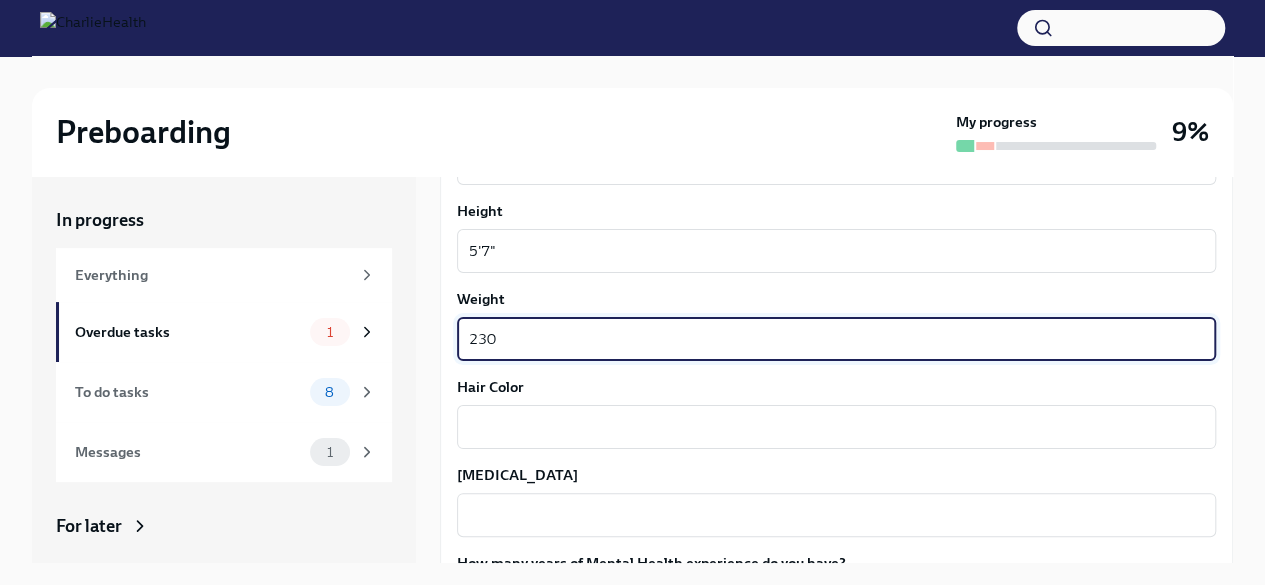 scroll, scrollTop: 1688, scrollLeft: 0, axis: vertical 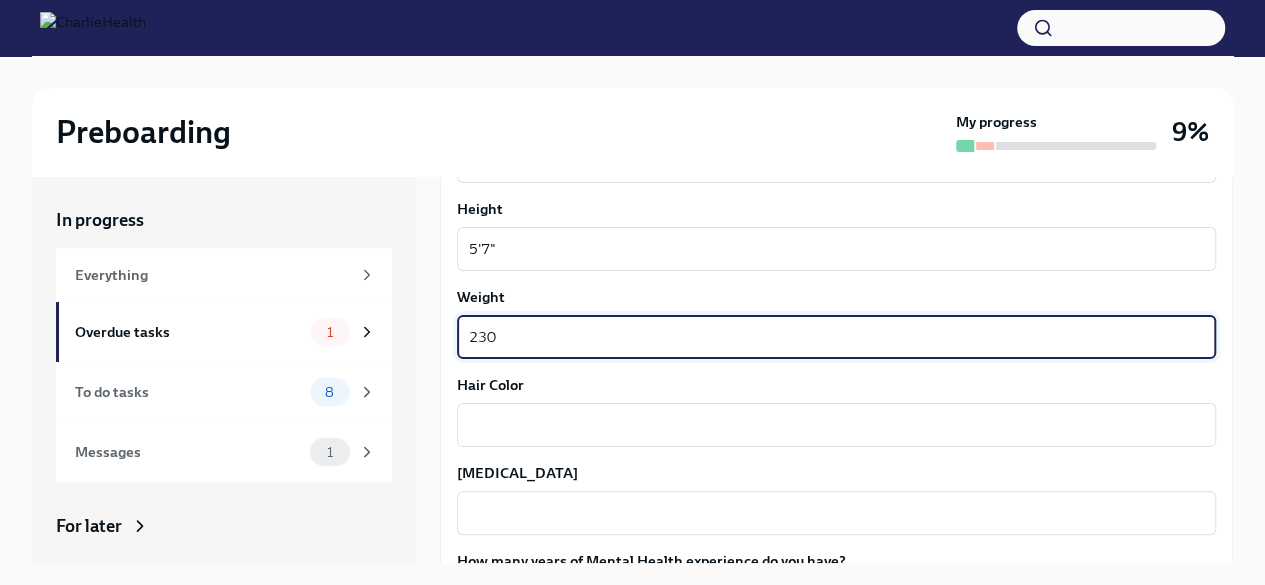 type on "230" 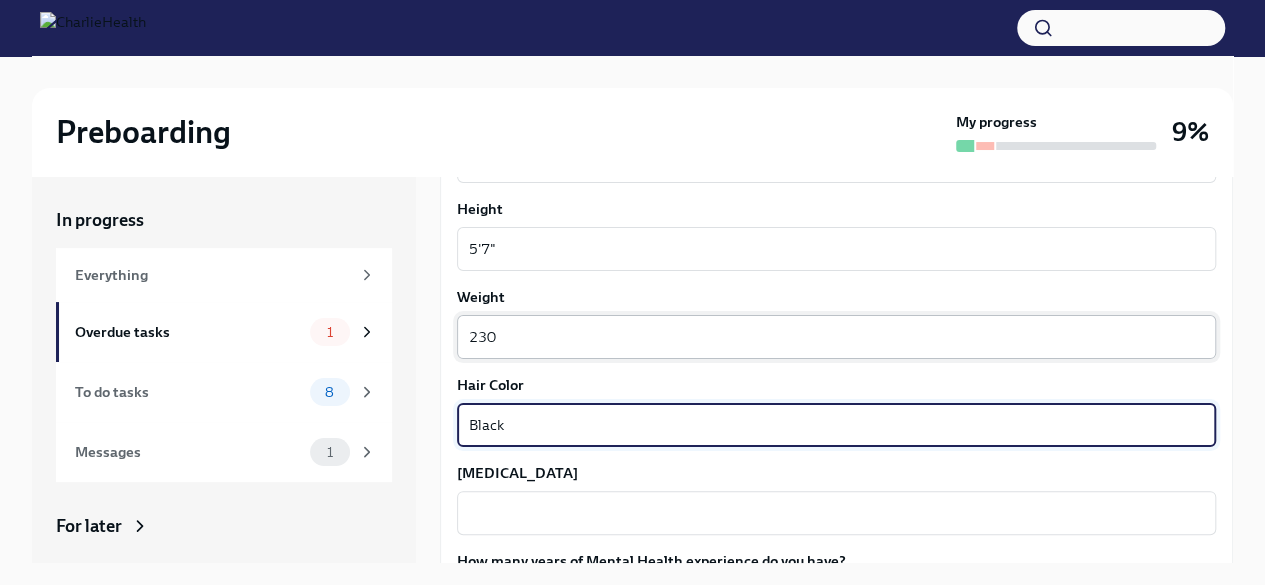scroll, scrollTop: 1872, scrollLeft: 0, axis: vertical 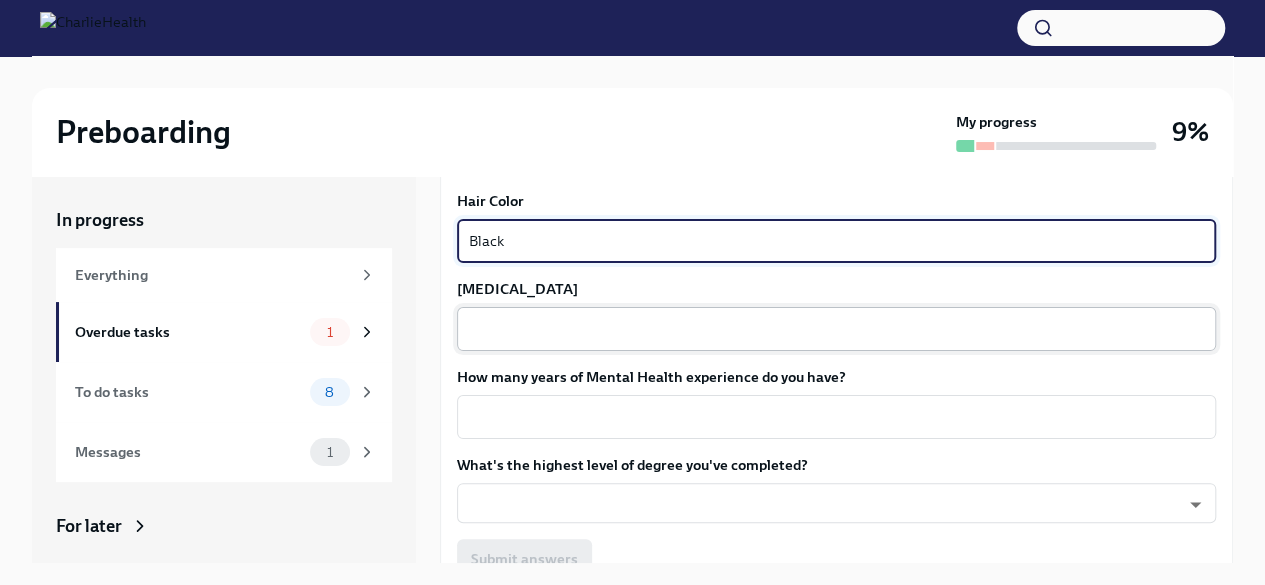 type on "Black" 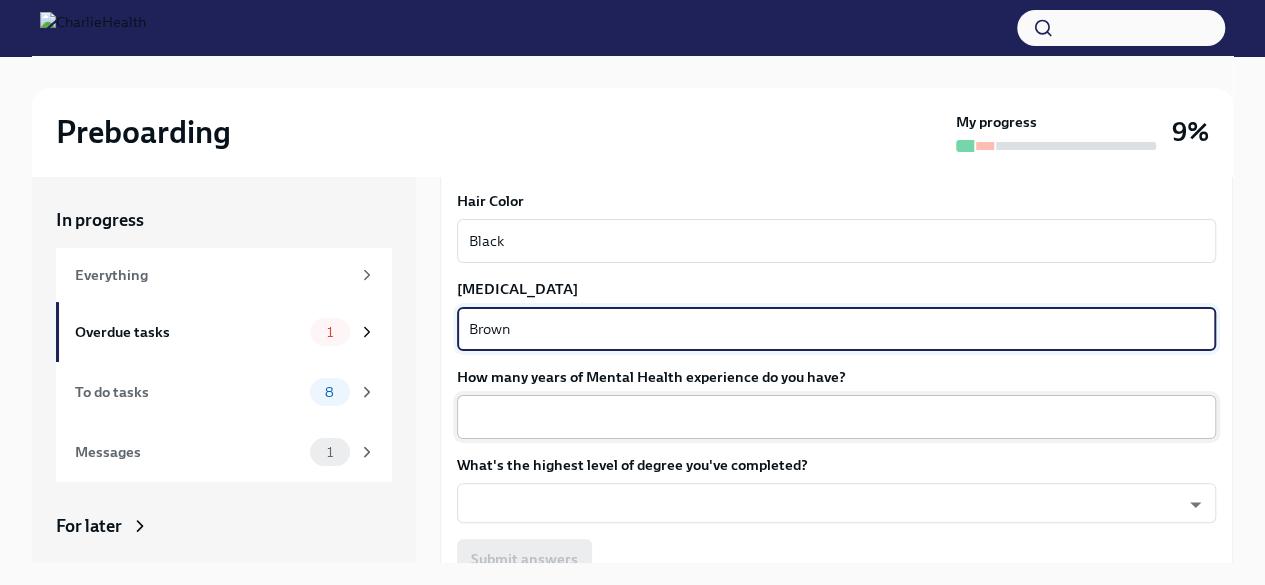 type on "Brown" 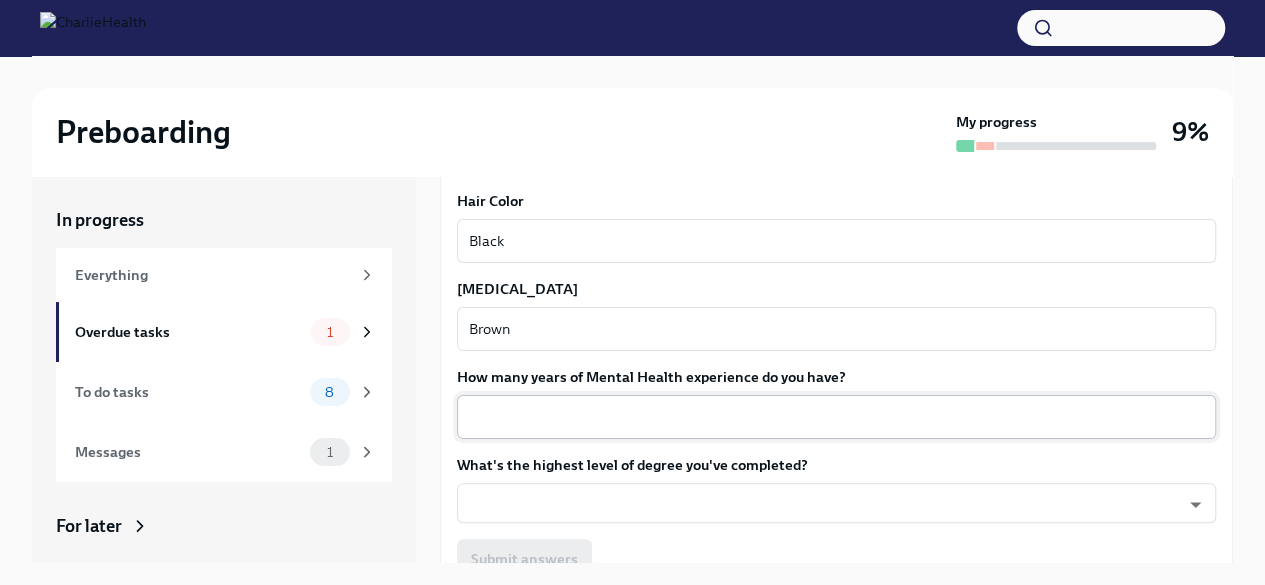 click on "x ​" at bounding box center (836, 417) 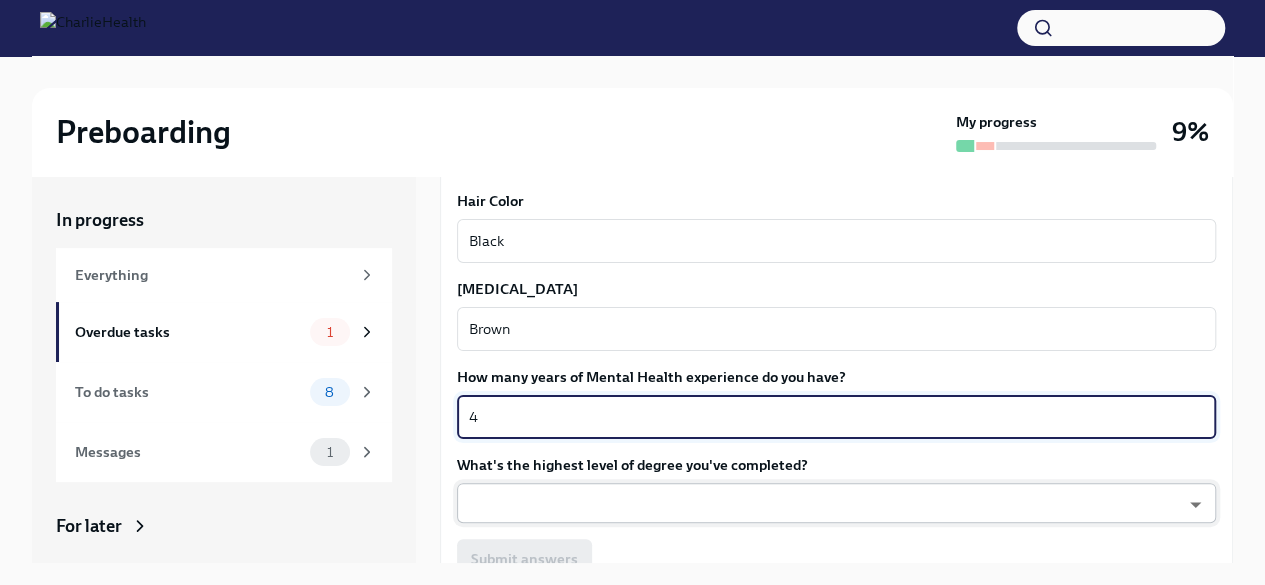 type on "4" 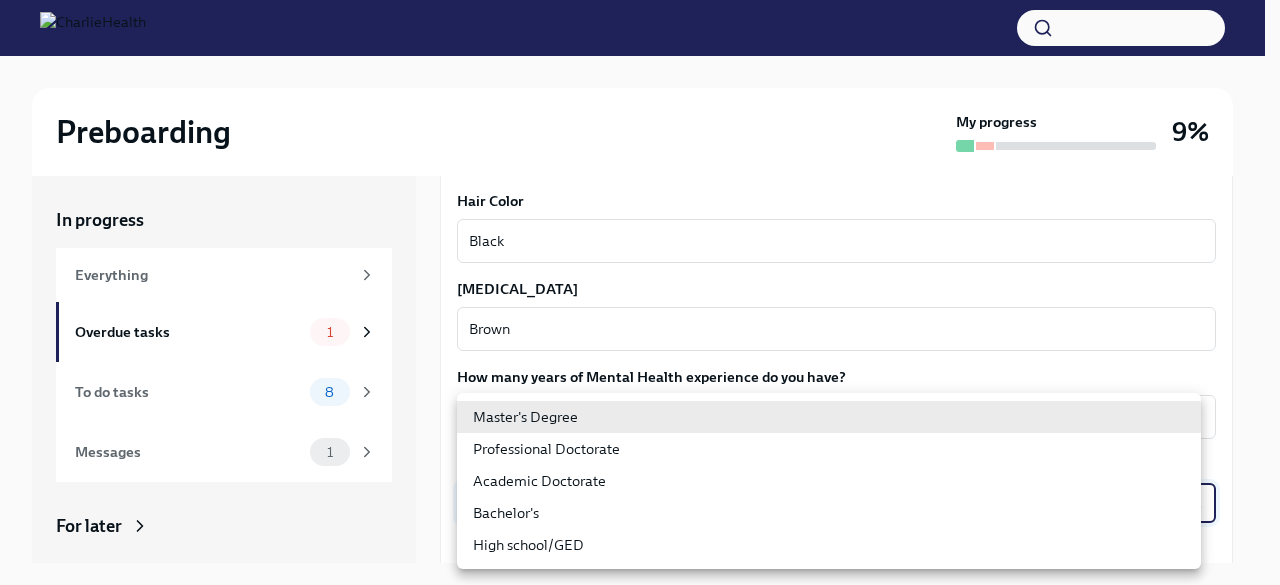 click on "Preboarding My progress 9% In progress Everything Overdue tasks 1 To do tasks 8 Messages 1 For later Archived Completed tasks 1 Messages 0 Fill out the onboarding form Overdue Due  [DATE] We need some info from you to start setting you up in payroll and other systems.  Please fill out this form ASAP  Please note each field needs to be completed in order for you to submit.
Note : Please fill out this form as accurately as possible. Several states require specific demographic information that we have to input on your behalf. We understand that some of these questions feel personal to answer, and we appreciate your understanding that this is required for compliance clearance. About you Your preferred first name Olutoyosi x ​ Your legal last name [PERSON_NAME] x ​ Please provide any previous names/ aliases-put None if N/A x ​ Street Address 1 [GEOGRAPHIC_DATA] A ​ Street Address 2 ​ Postal Code 20904 ​ City Silver Spring ​ State/Region MD ​ Country [DEMOGRAPHIC_DATA] ​ Date of Birth (MM/DD/YYYY) x ​ L" at bounding box center (640, 309) 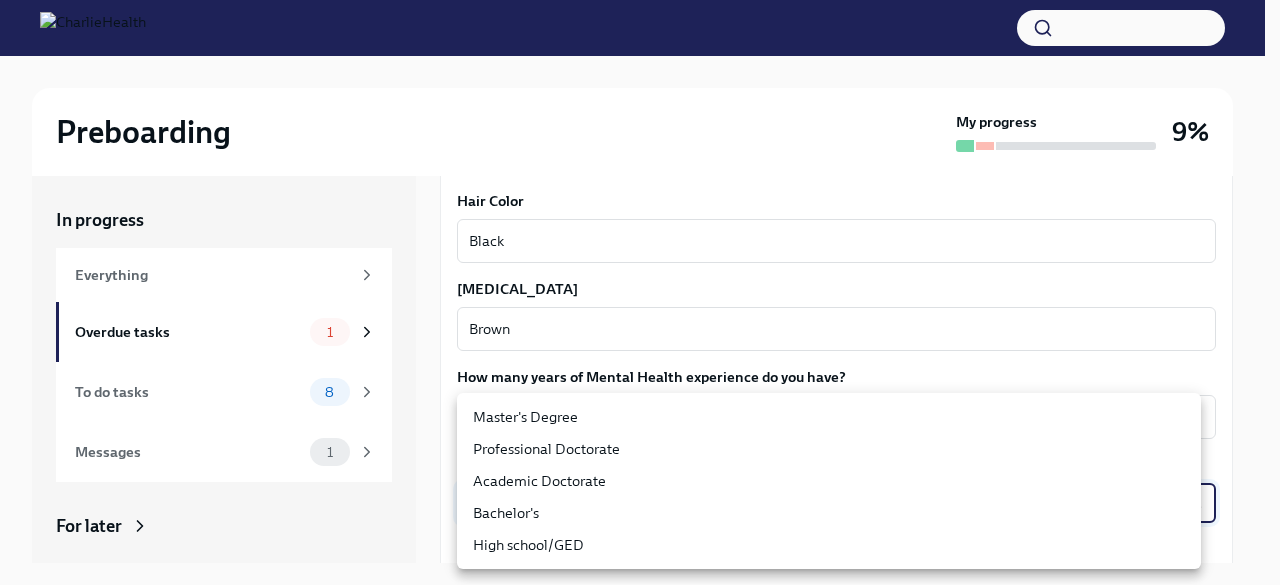 click on "Master's Degree" at bounding box center (829, 417) 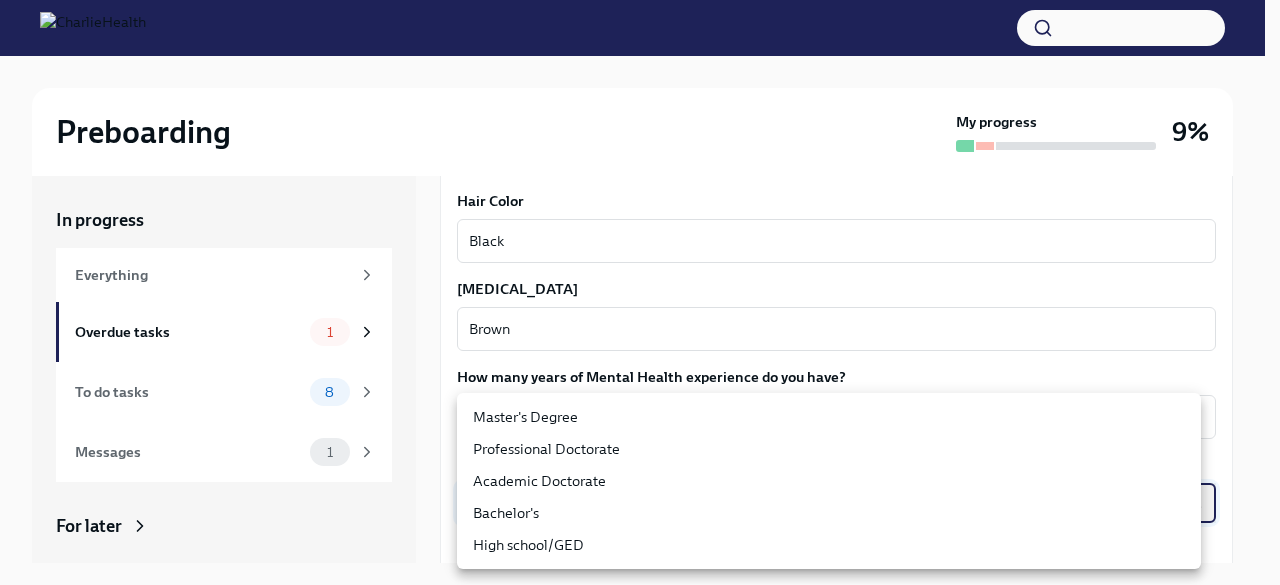 type on "2vBr-ghkD" 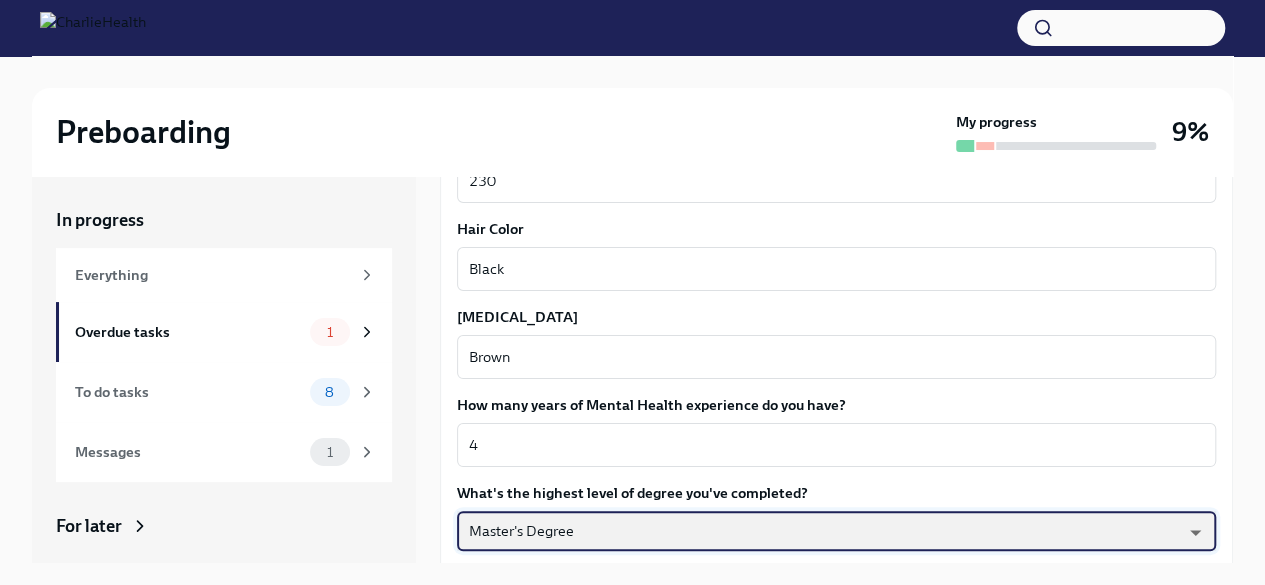 scroll, scrollTop: 1967, scrollLeft: 0, axis: vertical 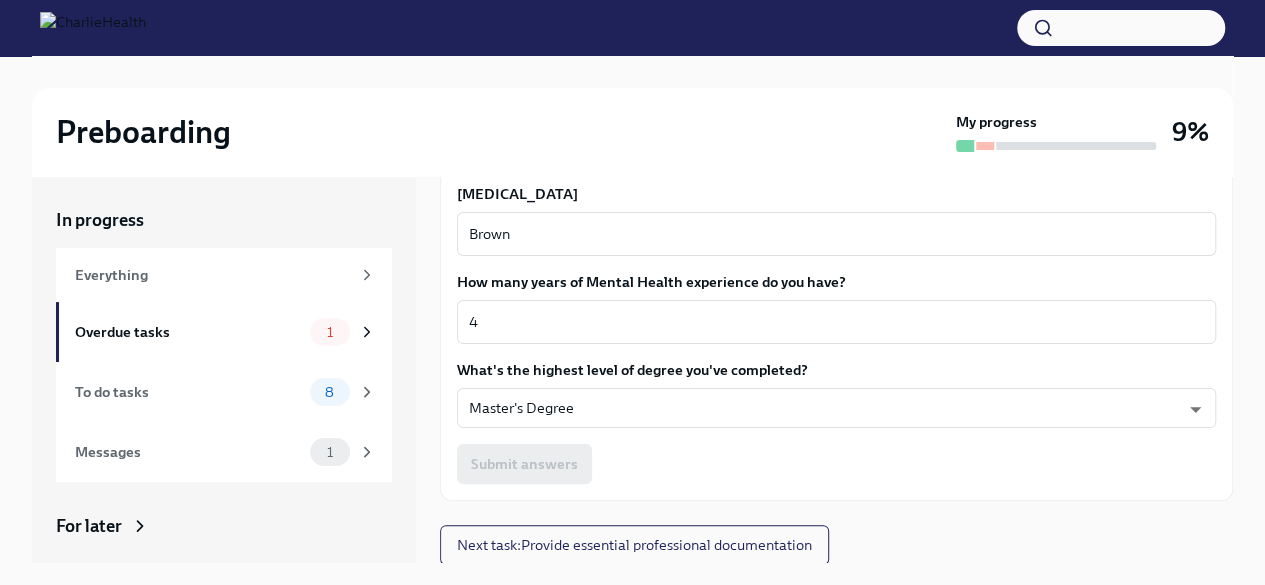 click on "Submit answers" at bounding box center (836, 464) 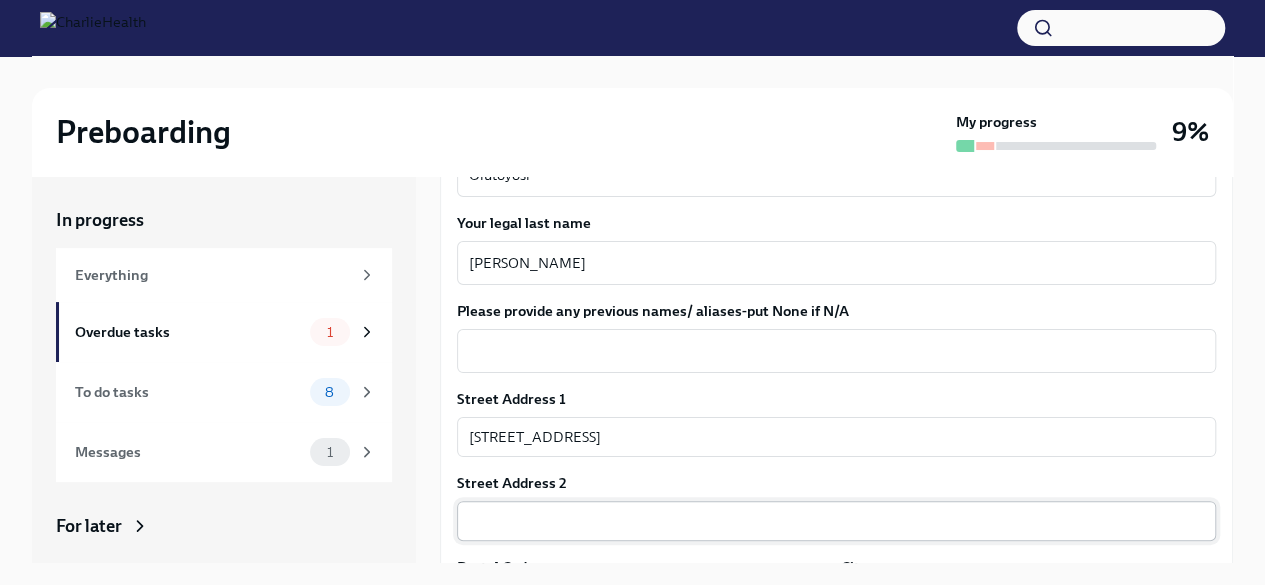 scroll, scrollTop: 357, scrollLeft: 0, axis: vertical 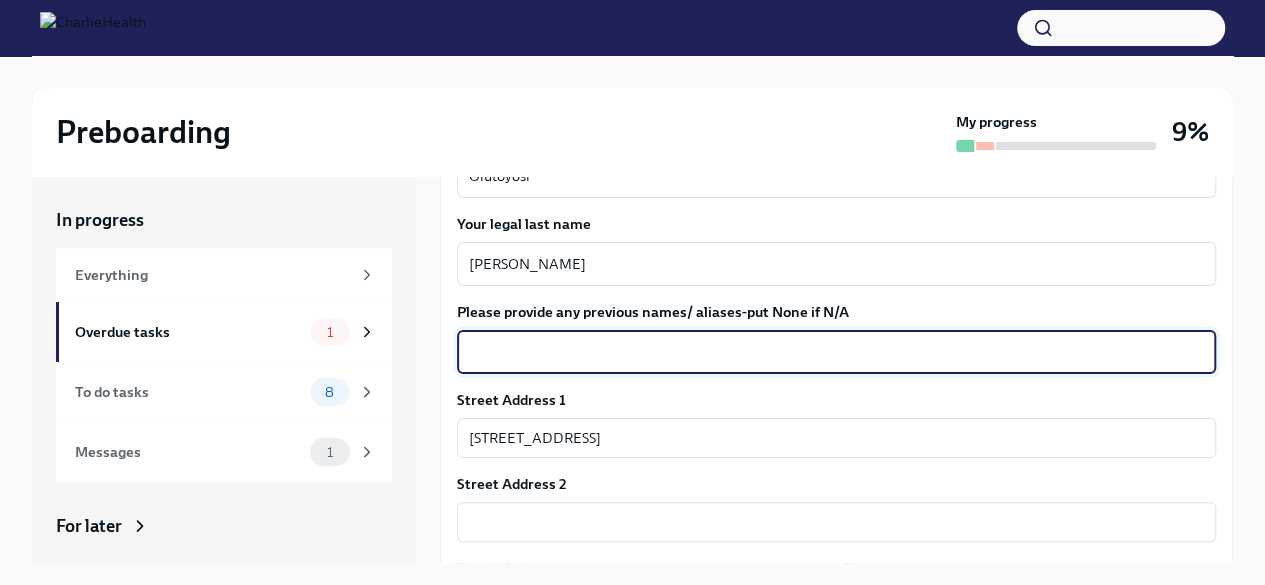 click on "Please provide any previous names/ aliases-put None if N/A" at bounding box center (836, 352) 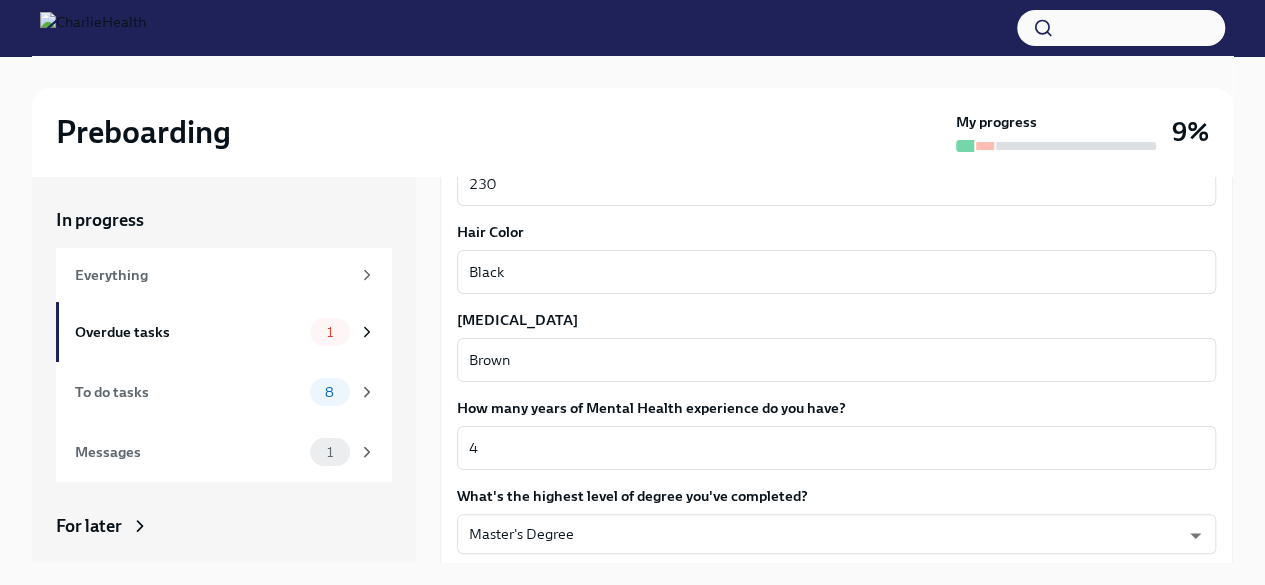 scroll, scrollTop: 1967, scrollLeft: 0, axis: vertical 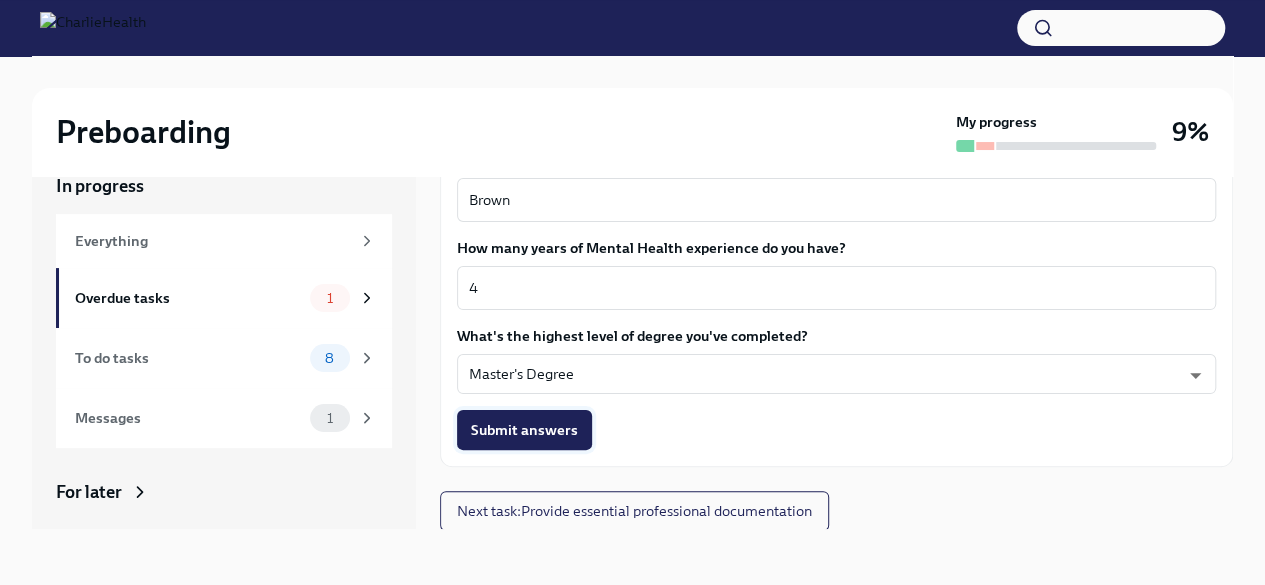 type on "N/A" 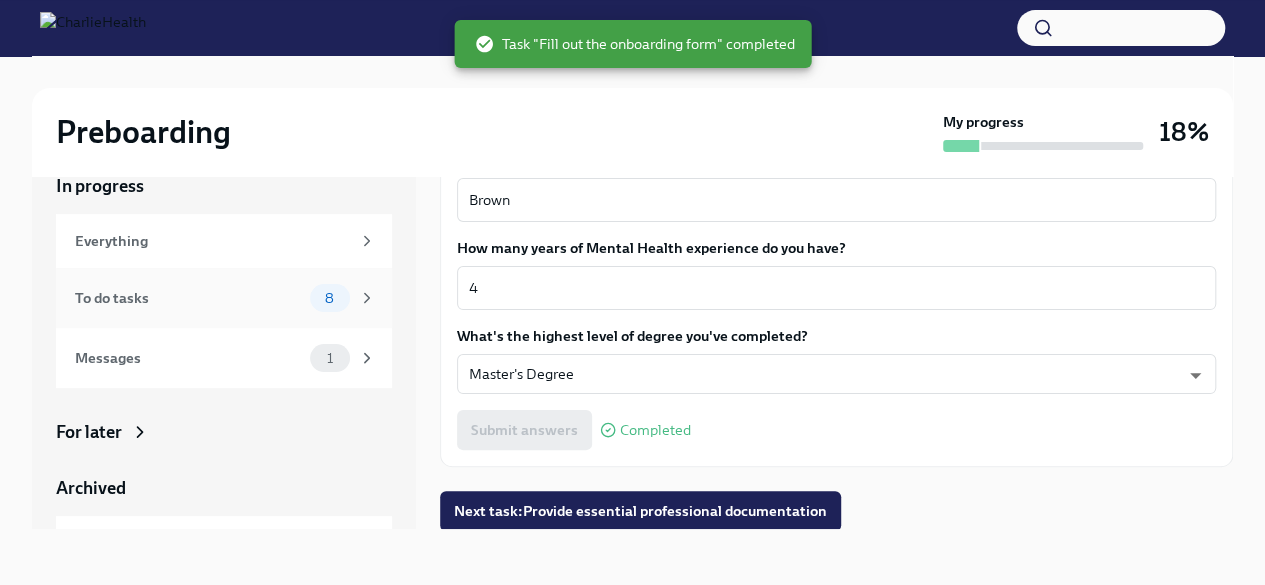 click 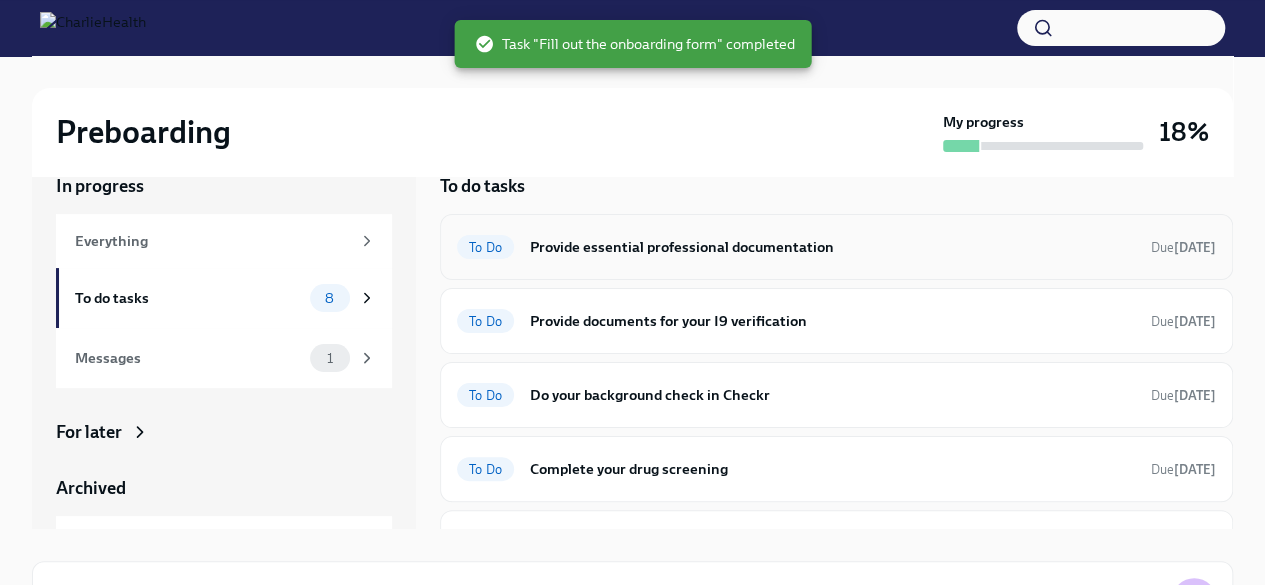 click on "To Do Provide essential professional documentation Due  [DATE]" at bounding box center [836, 247] 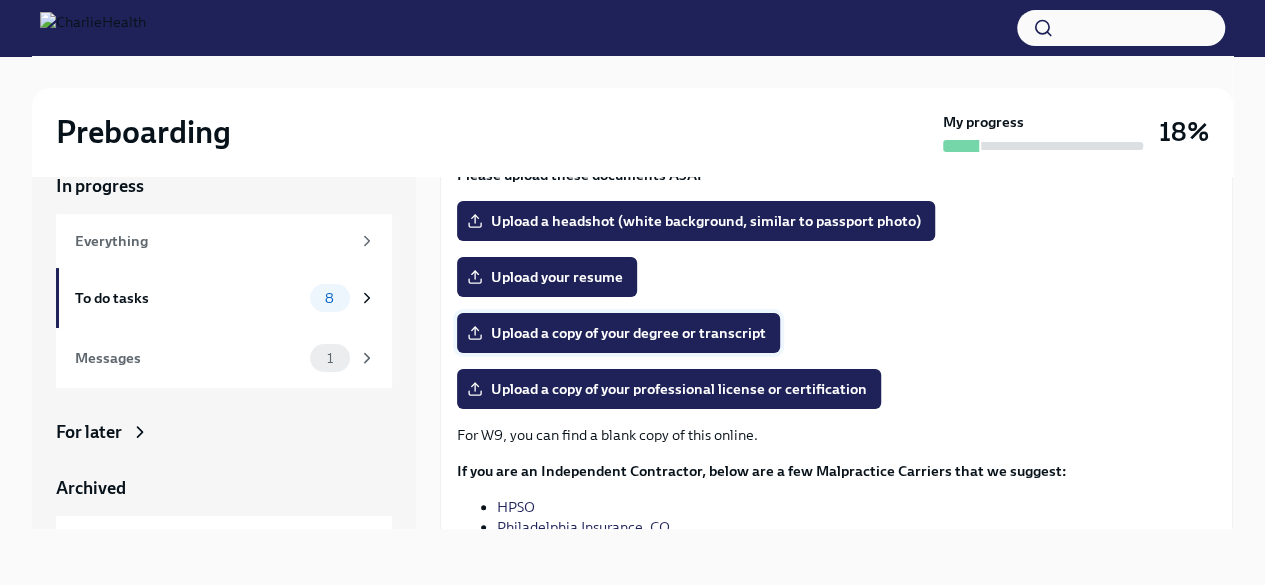 scroll, scrollTop: 167, scrollLeft: 0, axis: vertical 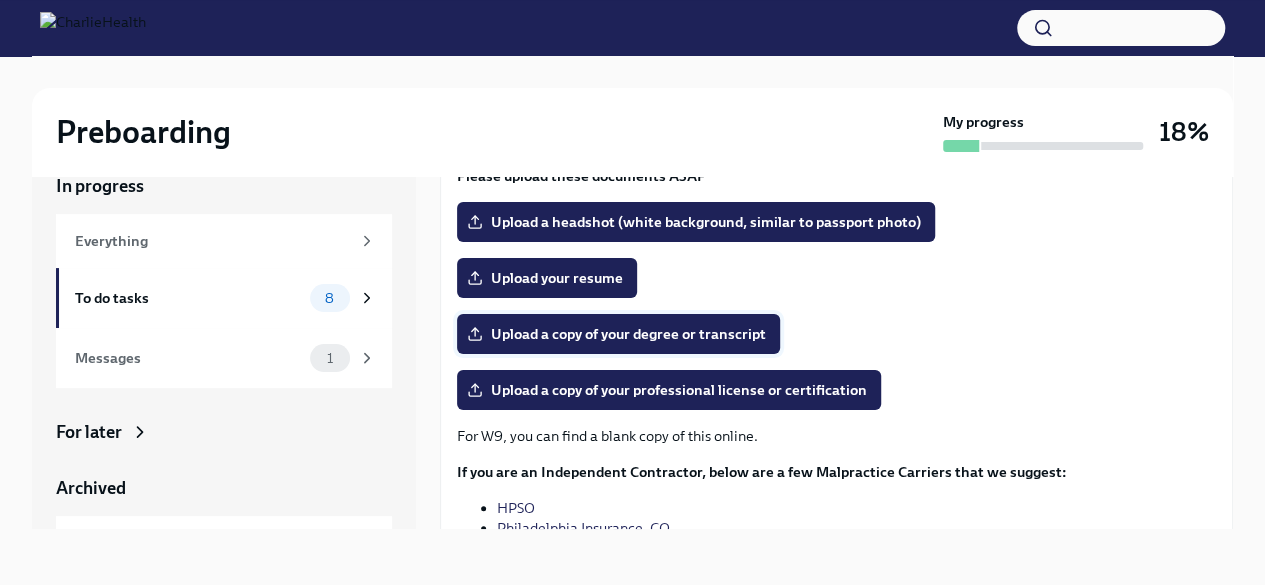 click on "Upload a copy of your degree or transcript" at bounding box center [618, 334] 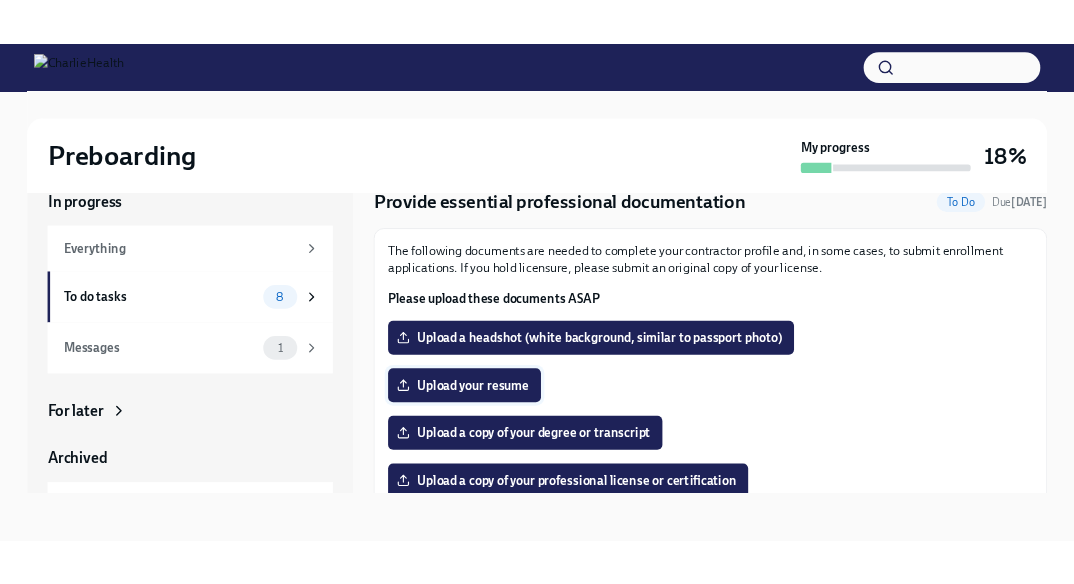 scroll, scrollTop: 0, scrollLeft: 0, axis: both 